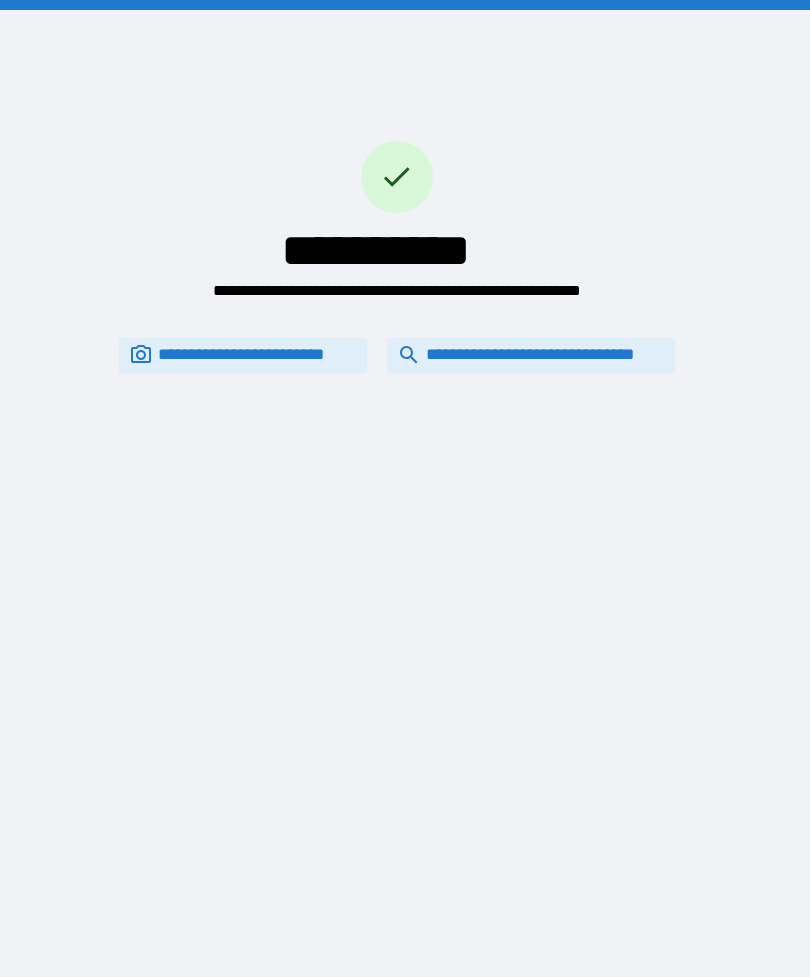 scroll, scrollTop: 64, scrollLeft: 0, axis: vertical 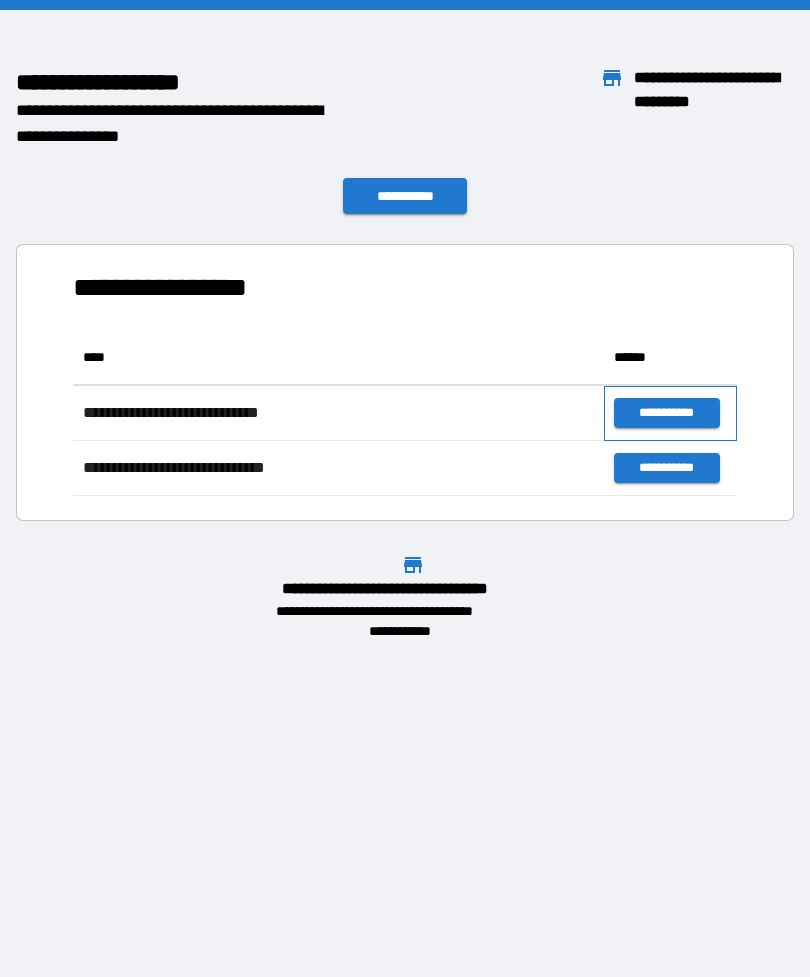 click on "**********" at bounding box center (670, 413) 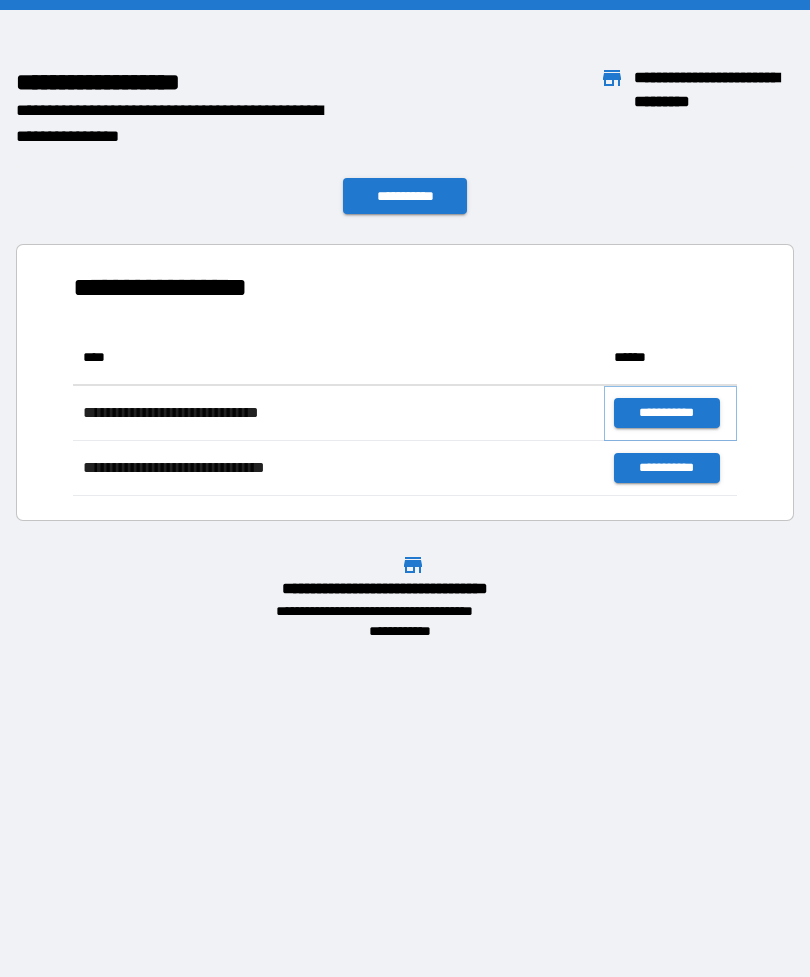 click on "**********" at bounding box center (666, 413) 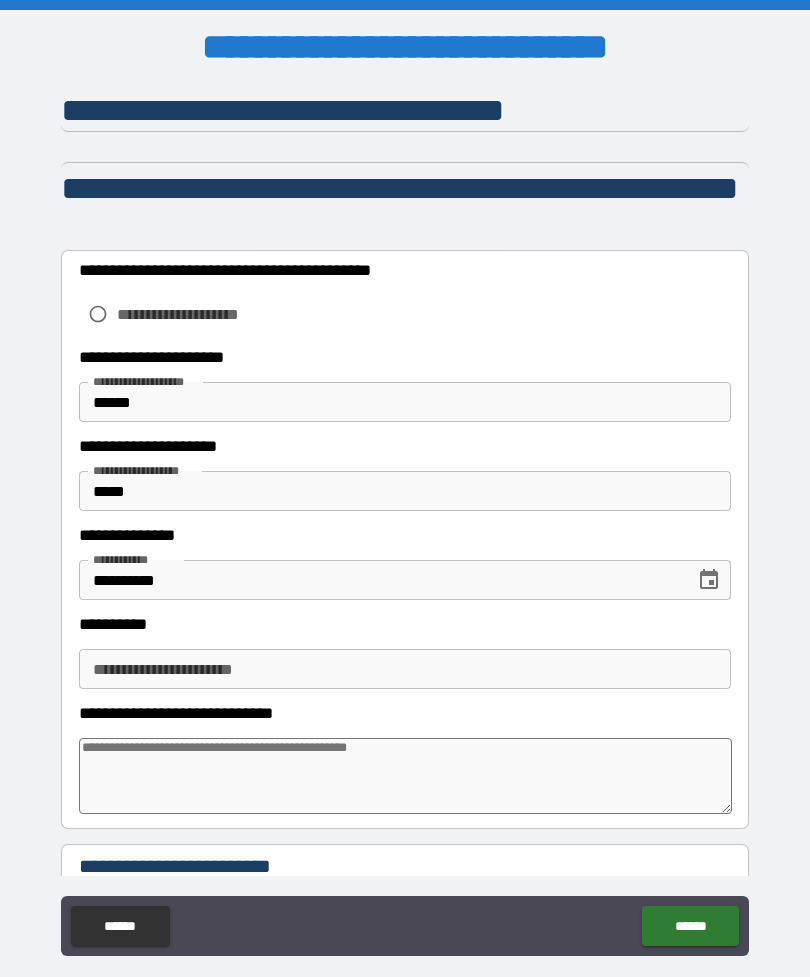 type on "*" 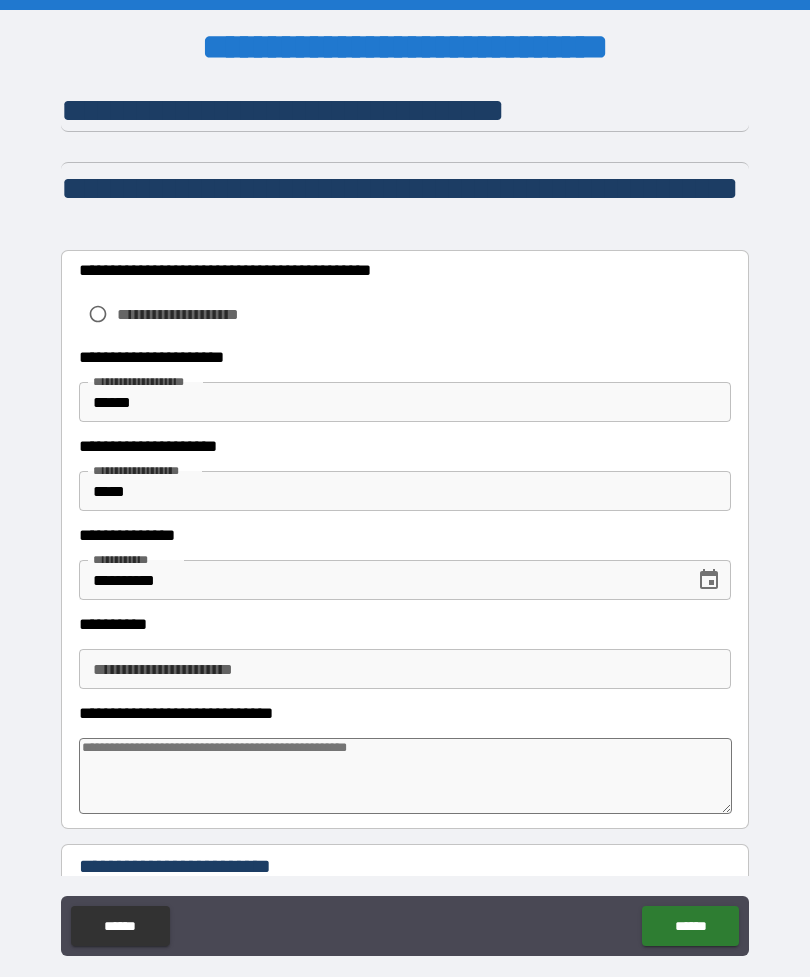 type on "*" 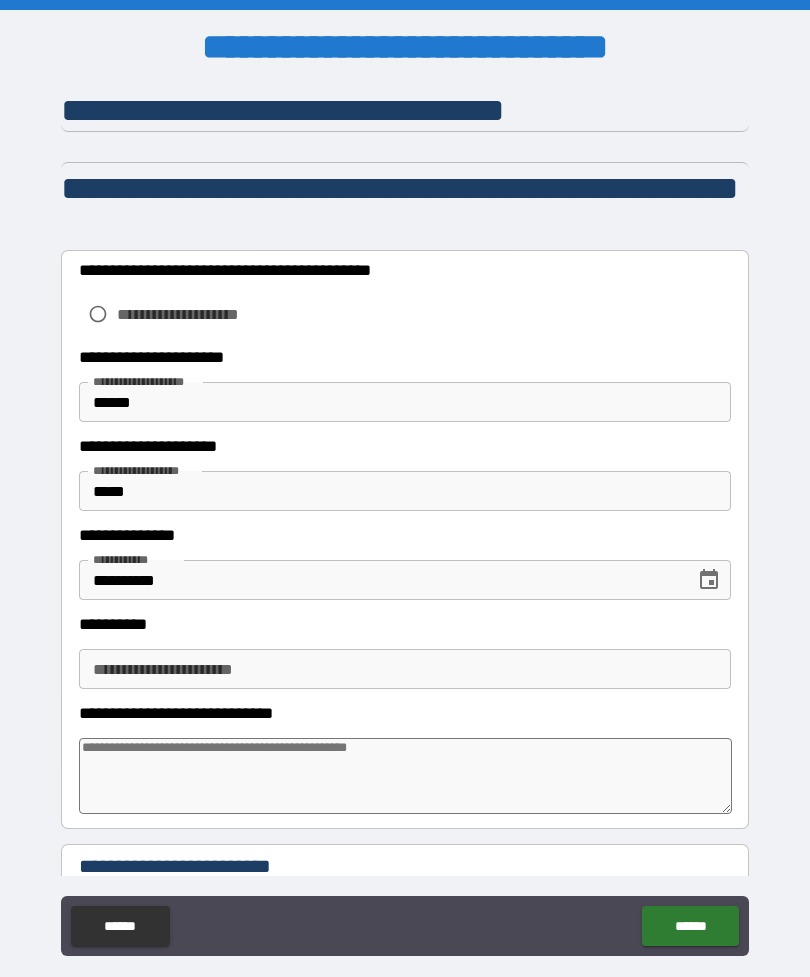 type on "*" 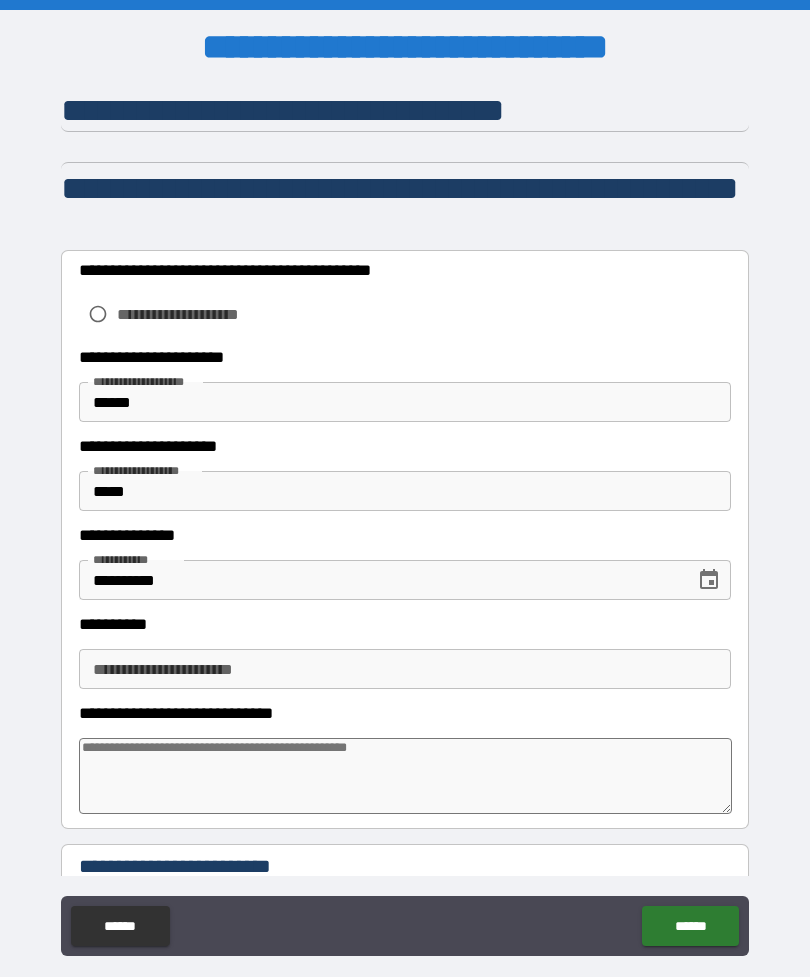 type on "*" 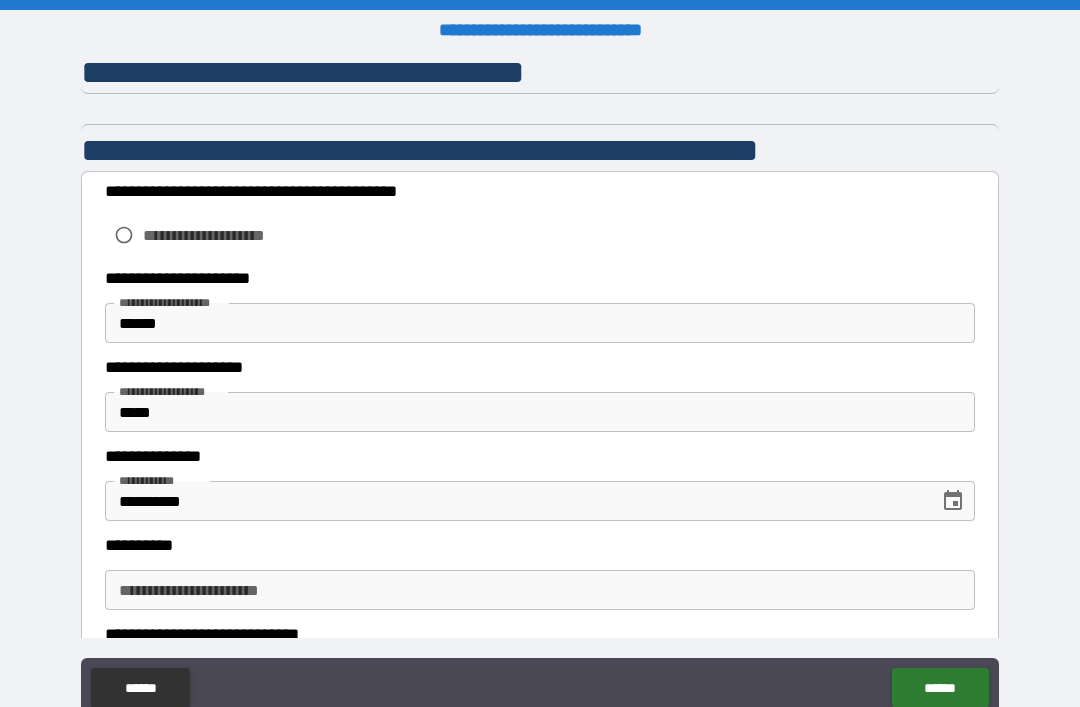 type on "*" 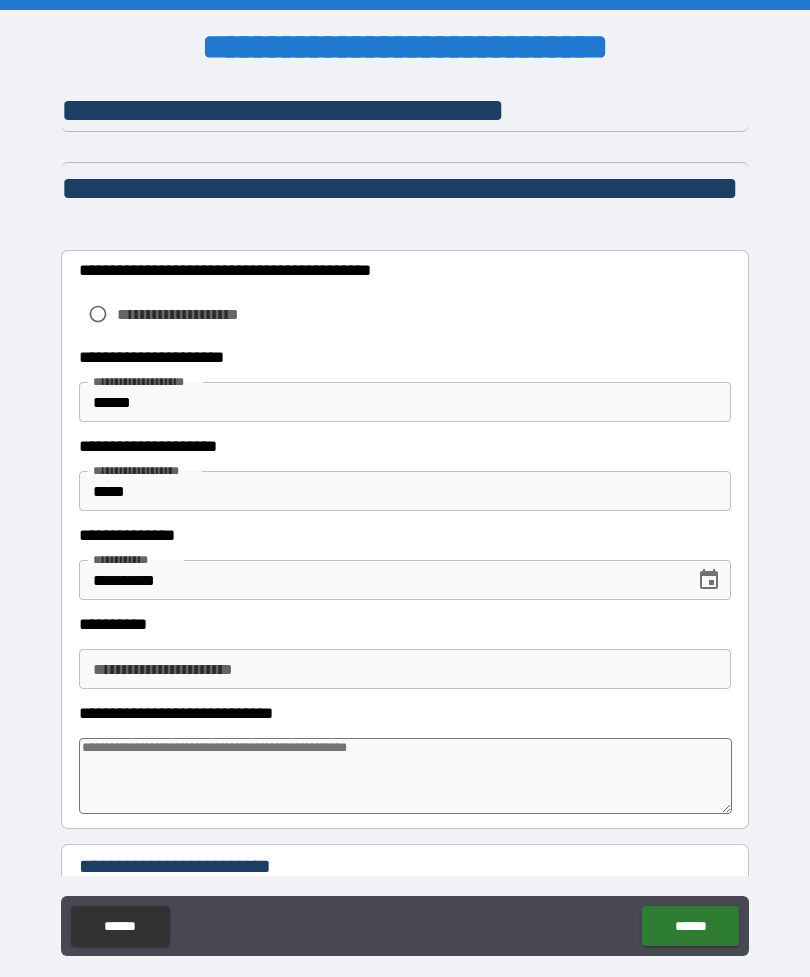 type on "*" 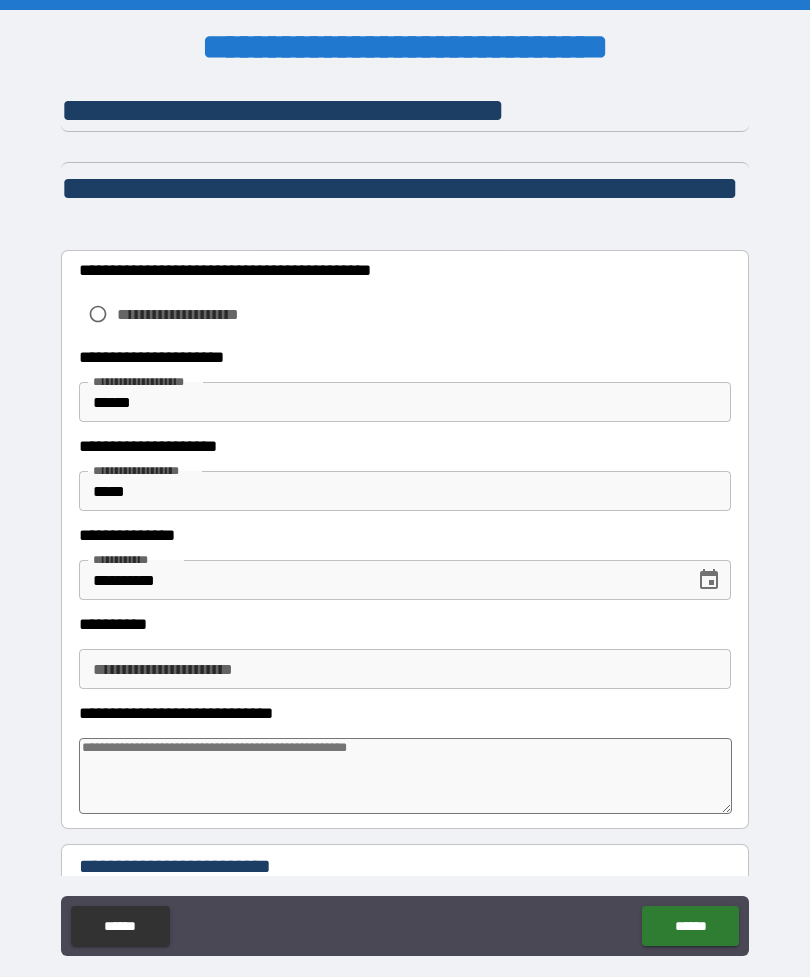 type on "*" 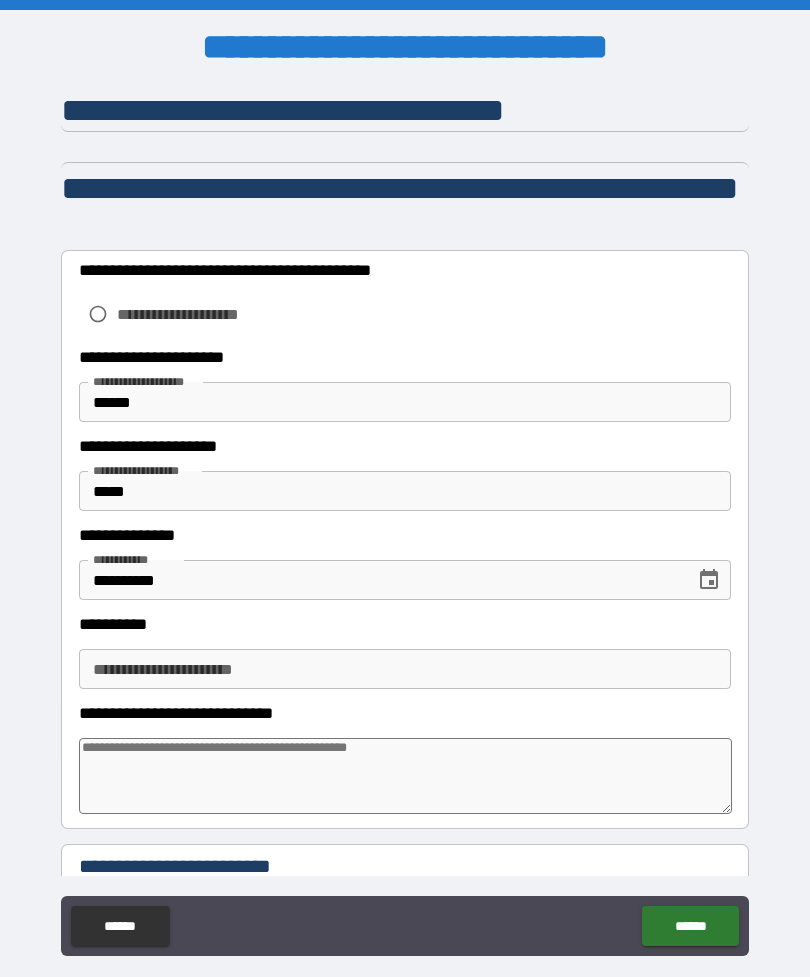 scroll, scrollTop: 0, scrollLeft: 0, axis: both 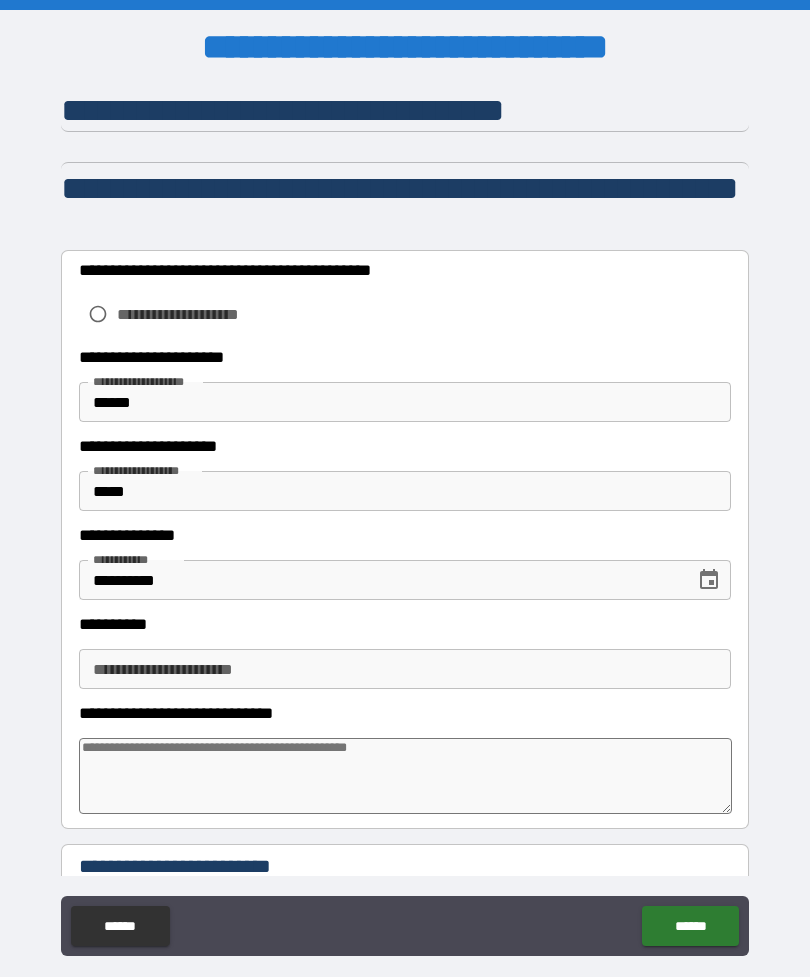 click on "**********" at bounding box center (405, 523) 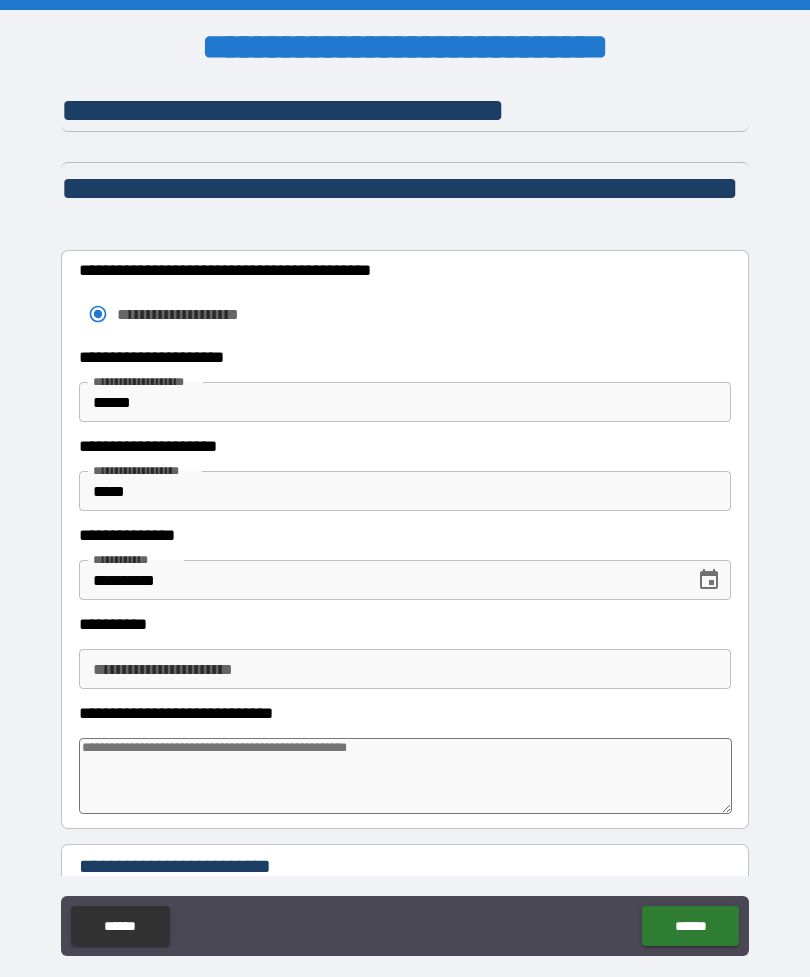 type on "*" 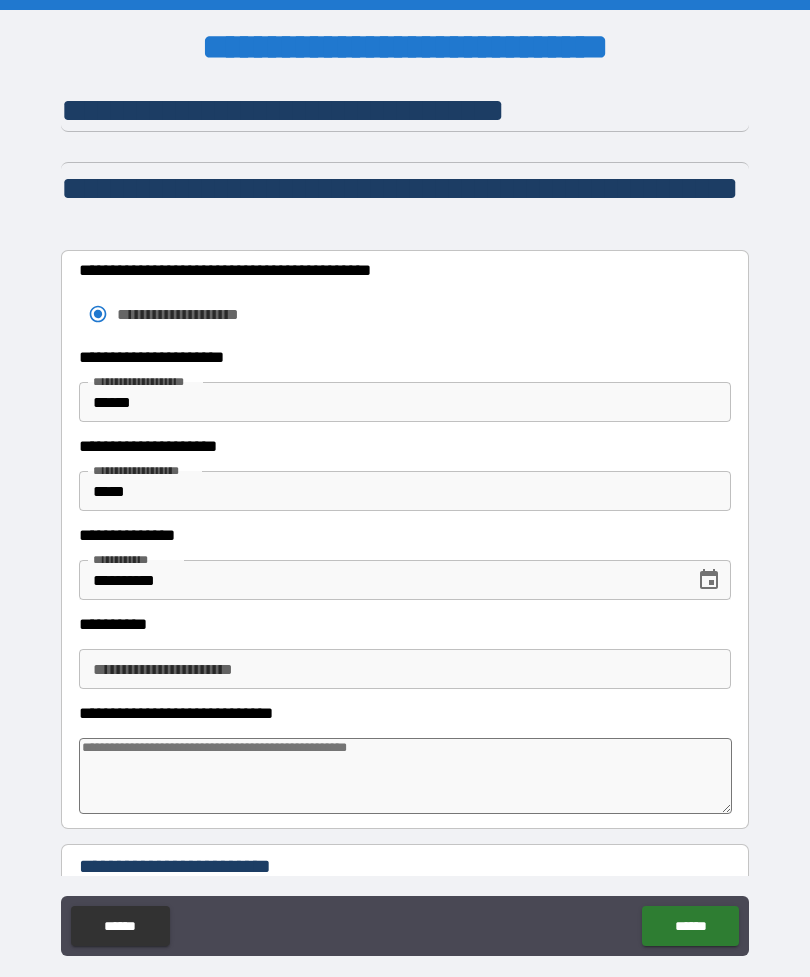 type on "*" 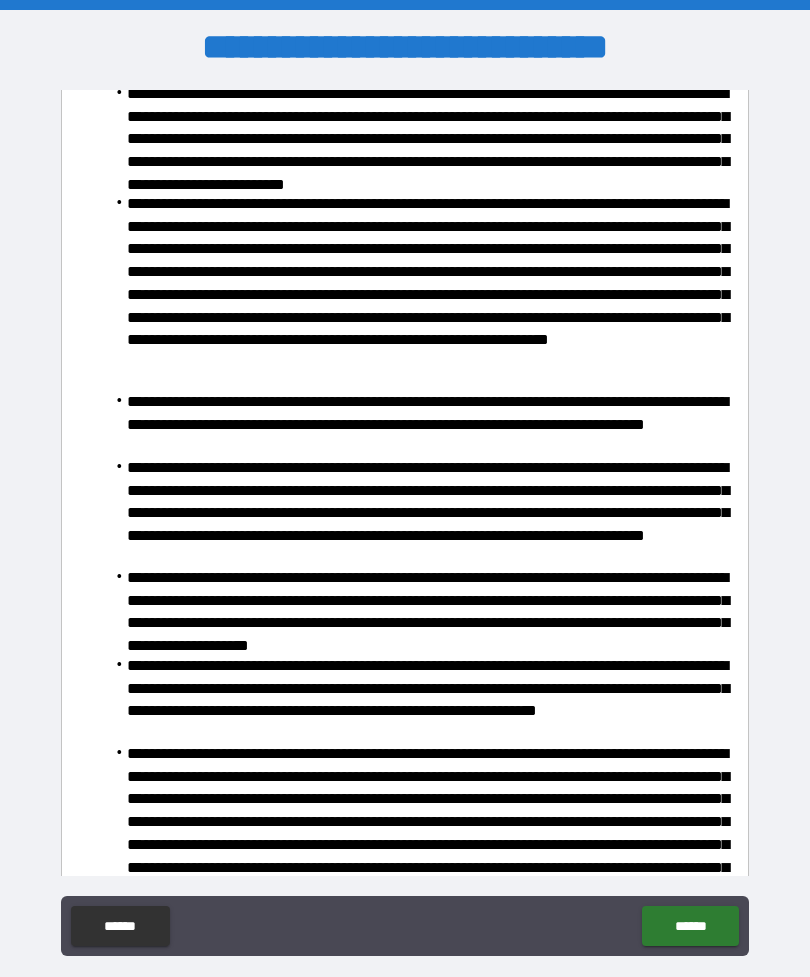 scroll, scrollTop: 1351, scrollLeft: 0, axis: vertical 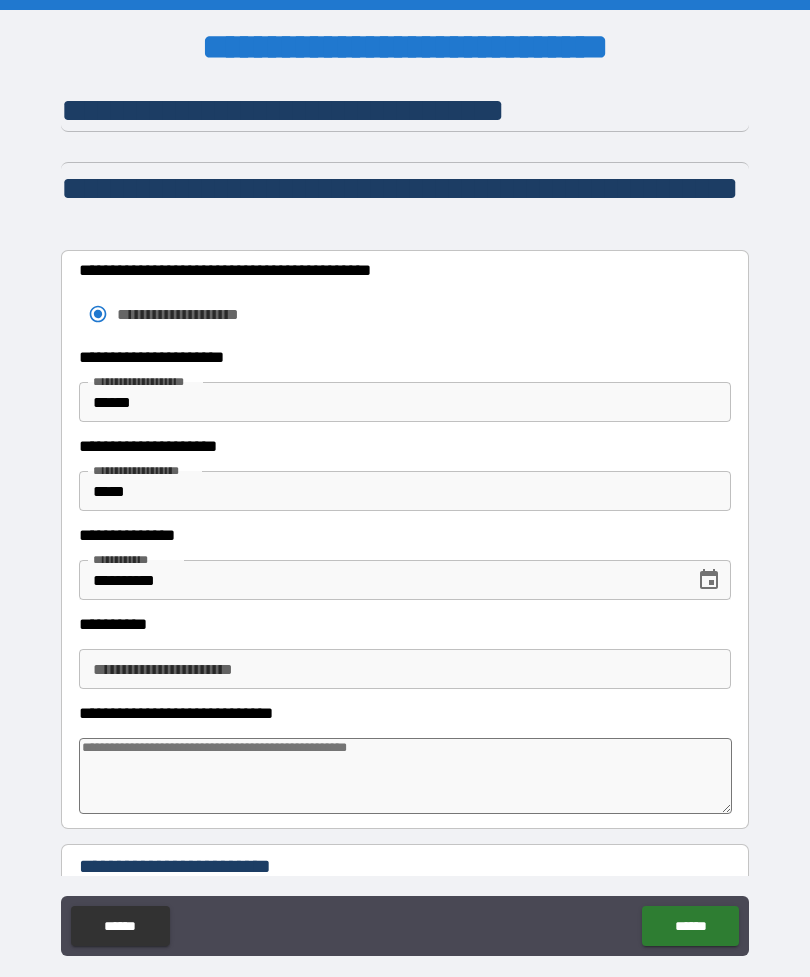click on "**********" at bounding box center [405, 523] 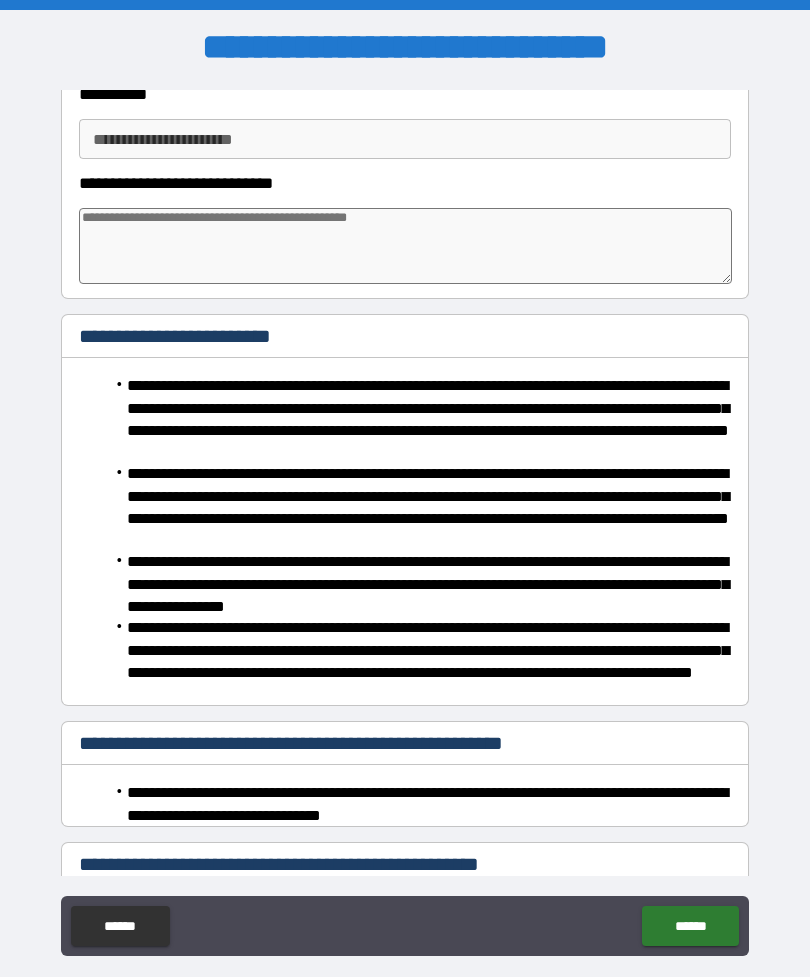 scroll, scrollTop: 532, scrollLeft: 0, axis: vertical 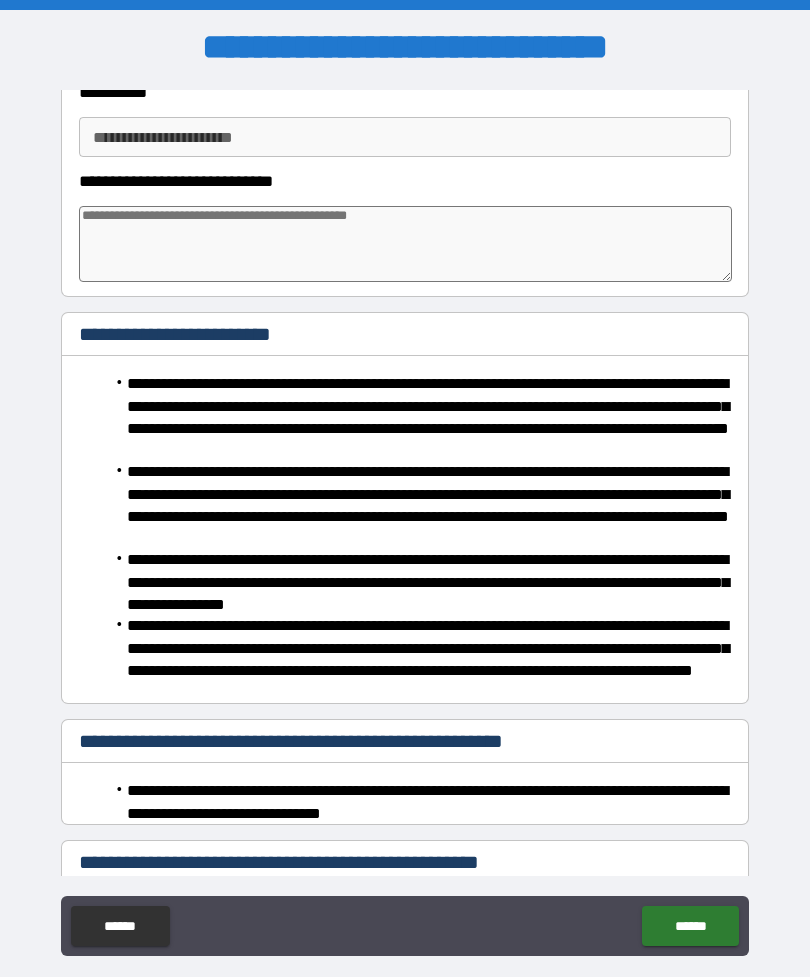 click on "**********" at bounding box center [405, 523] 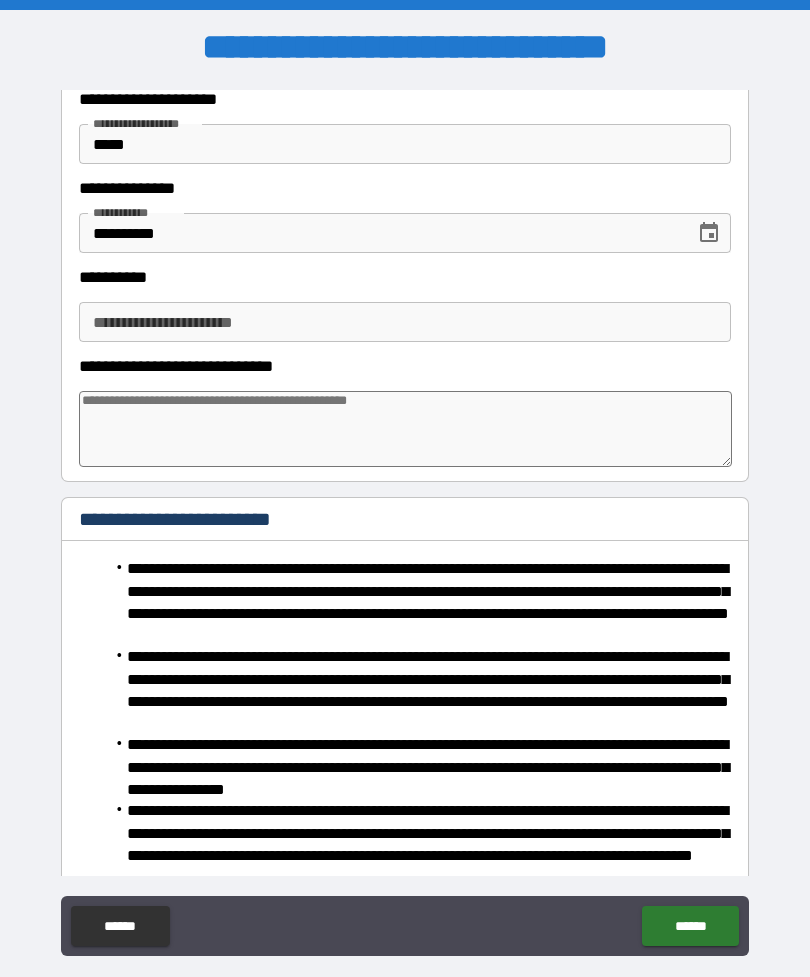scroll, scrollTop: 343, scrollLeft: 0, axis: vertical 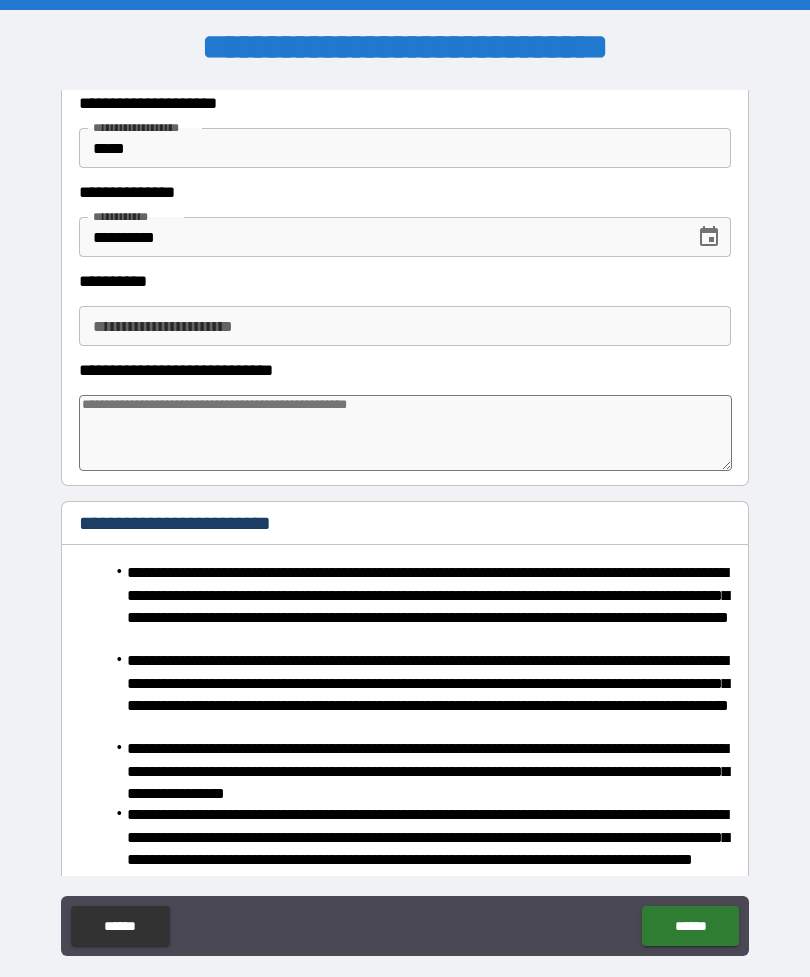 click on "**********" at bounding box center (405, 326) 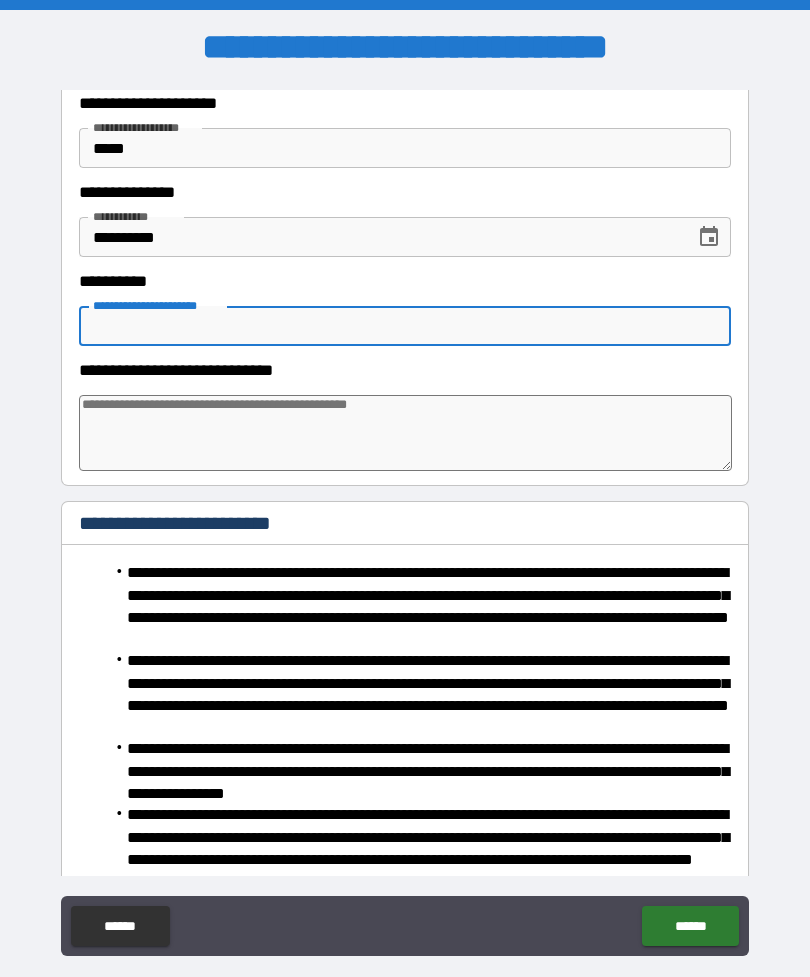 type on "*" 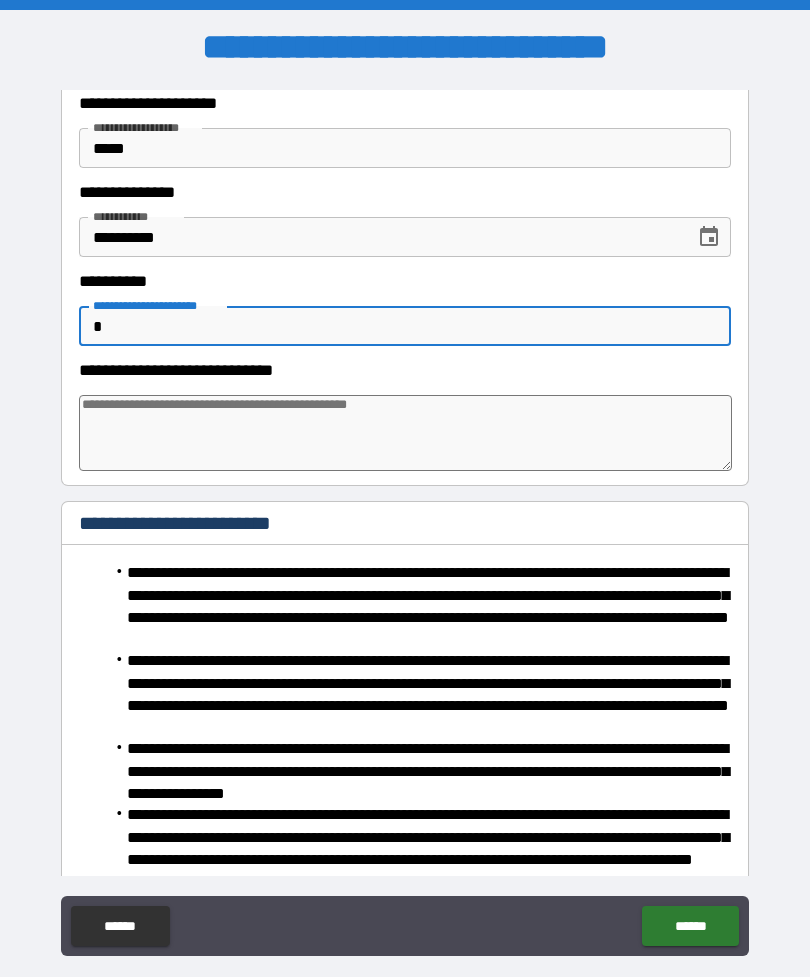 type on "*" 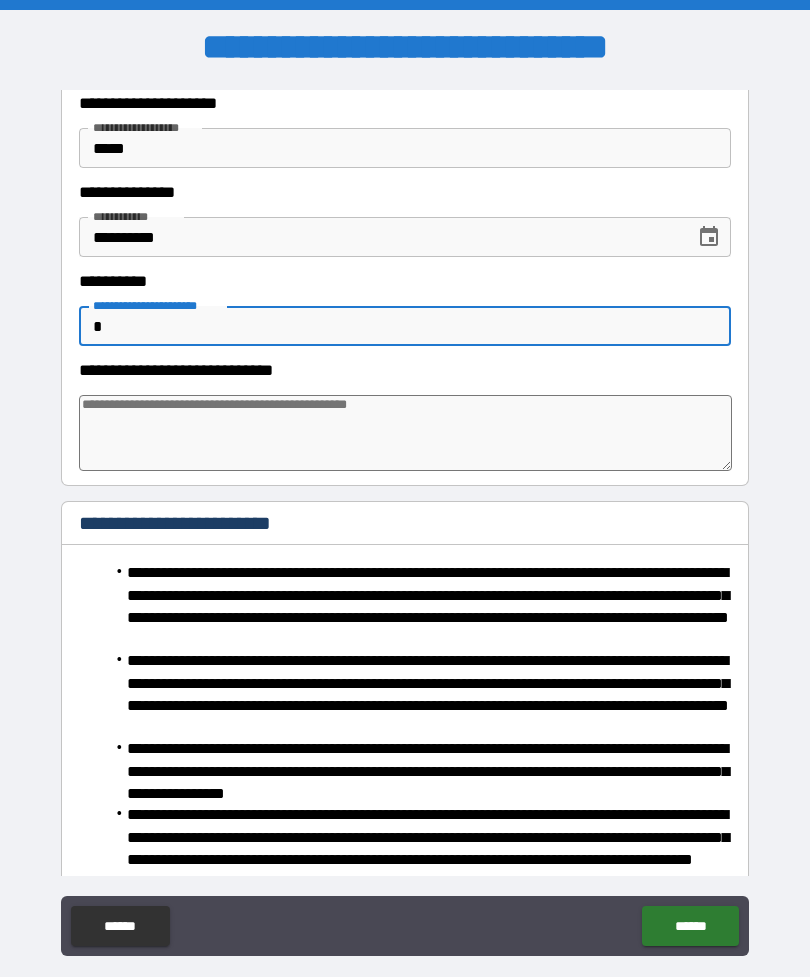 type on "*" 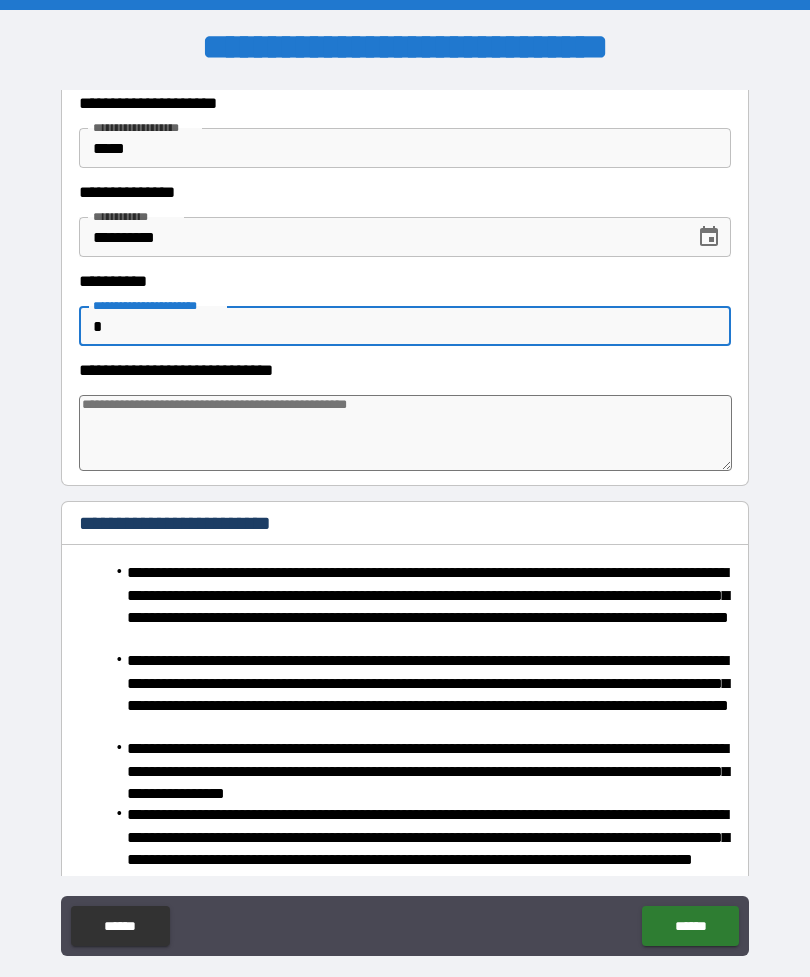 type on "*" 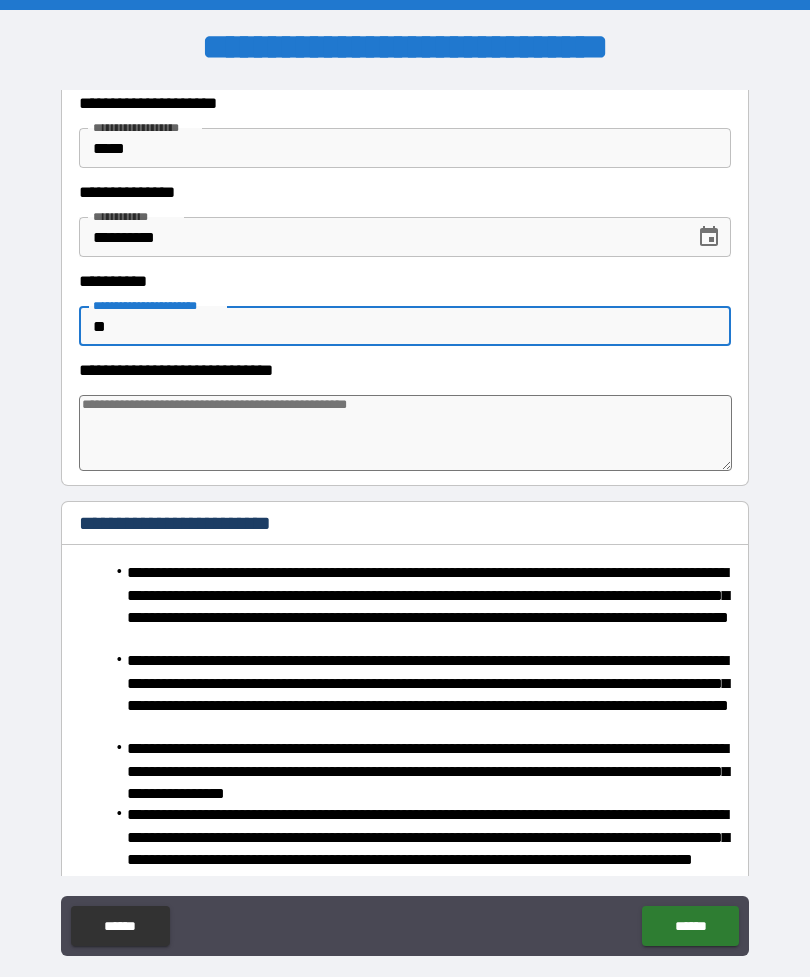 type on "*" 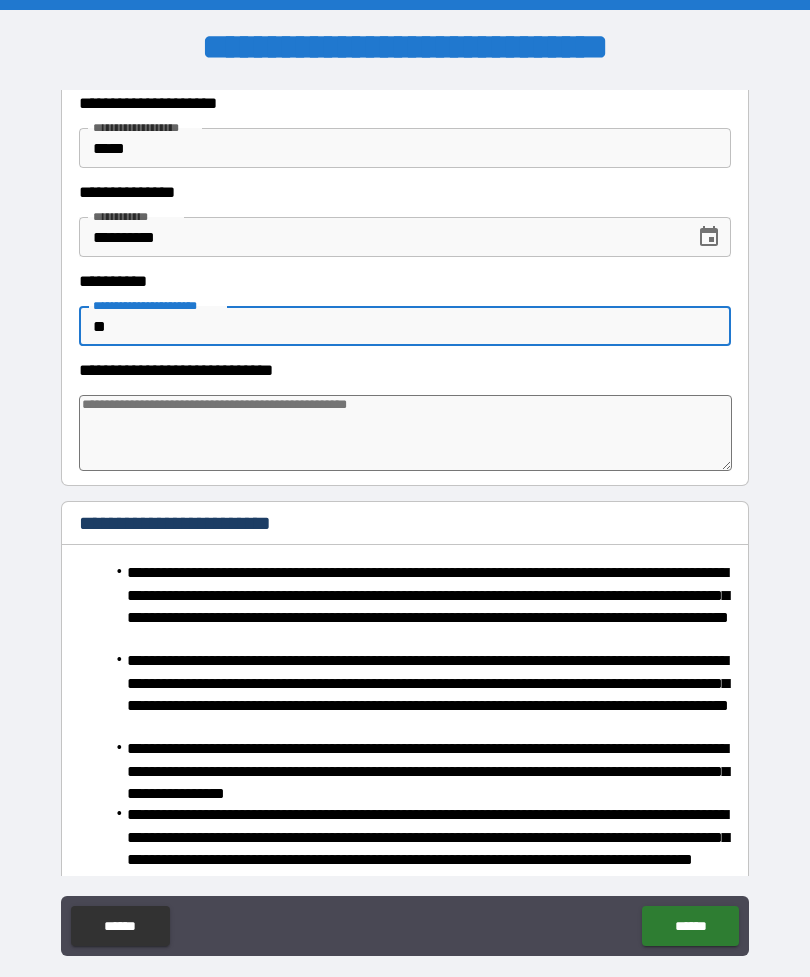 type on "*" 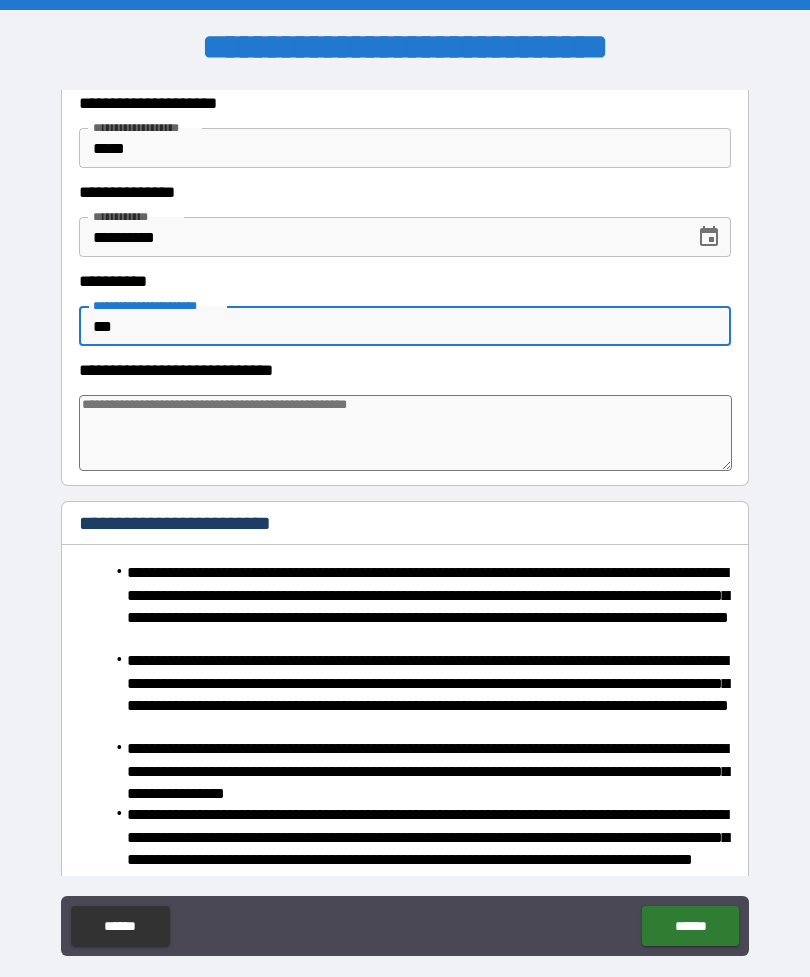 type on "*" 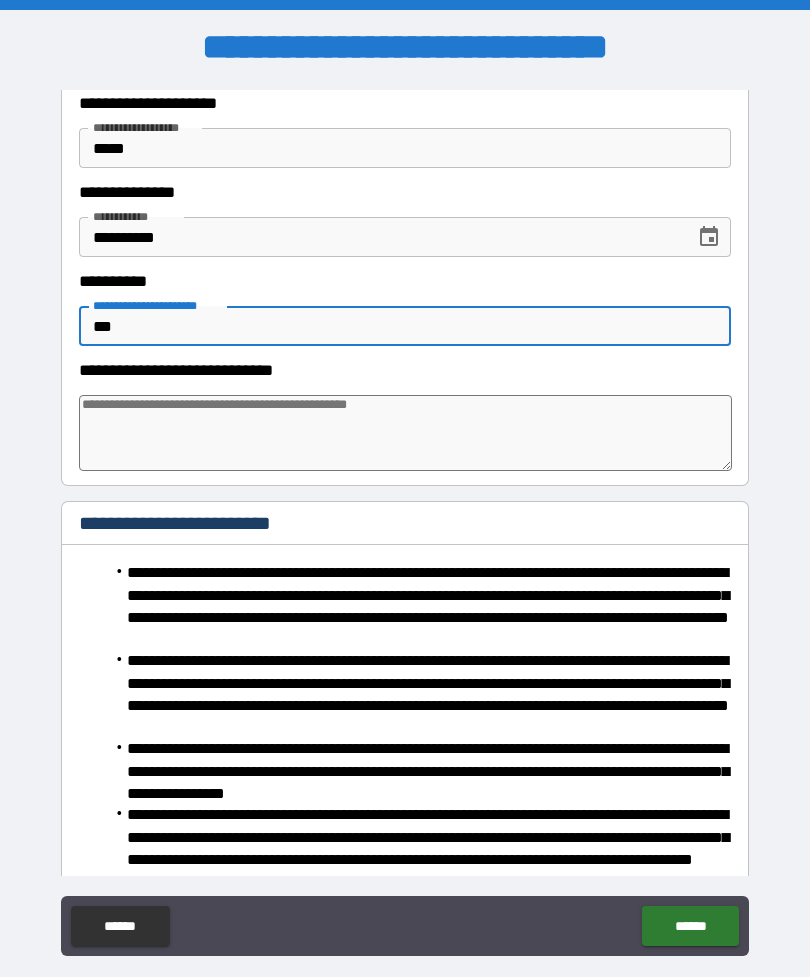 type on "*" 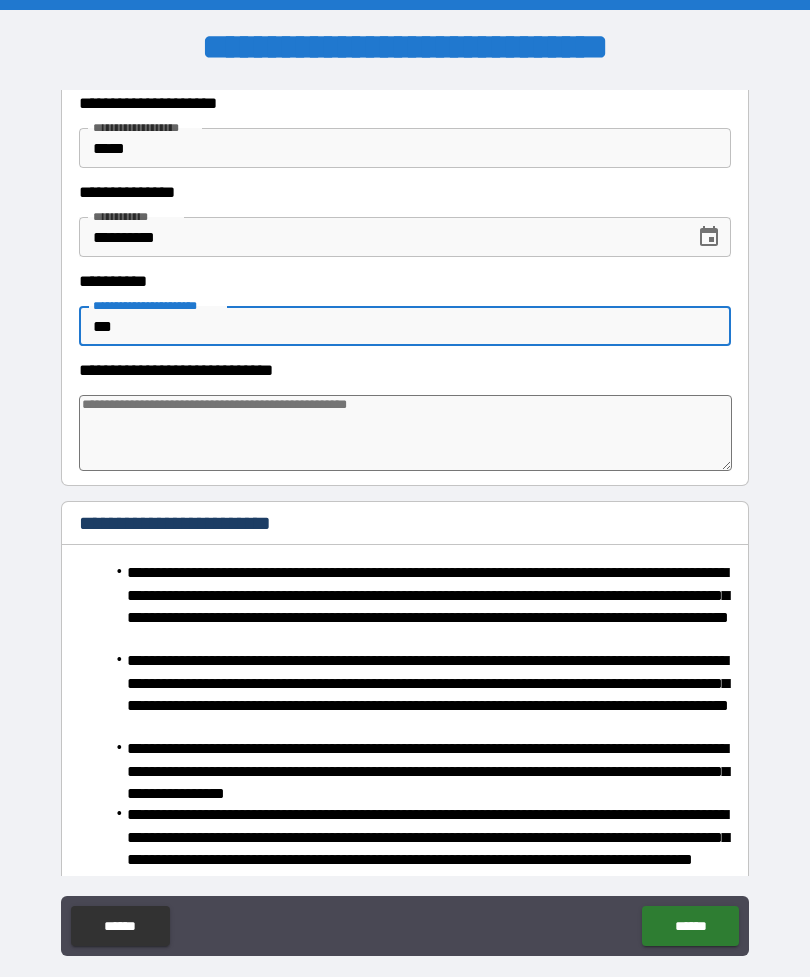 type on "*" 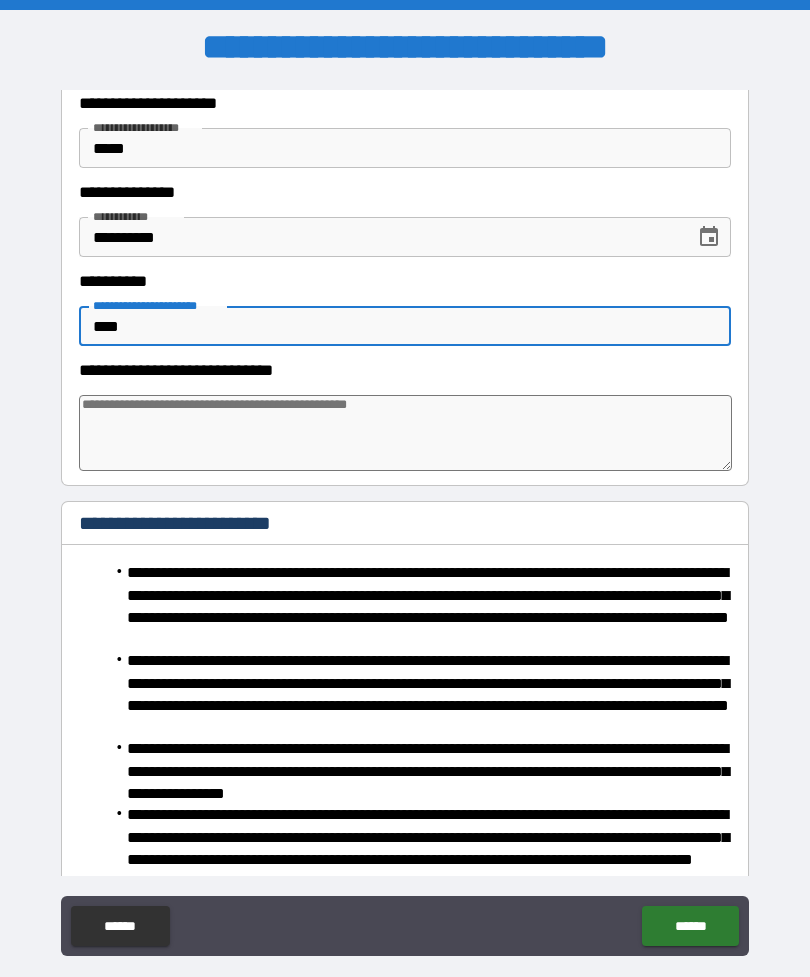 type on "*" 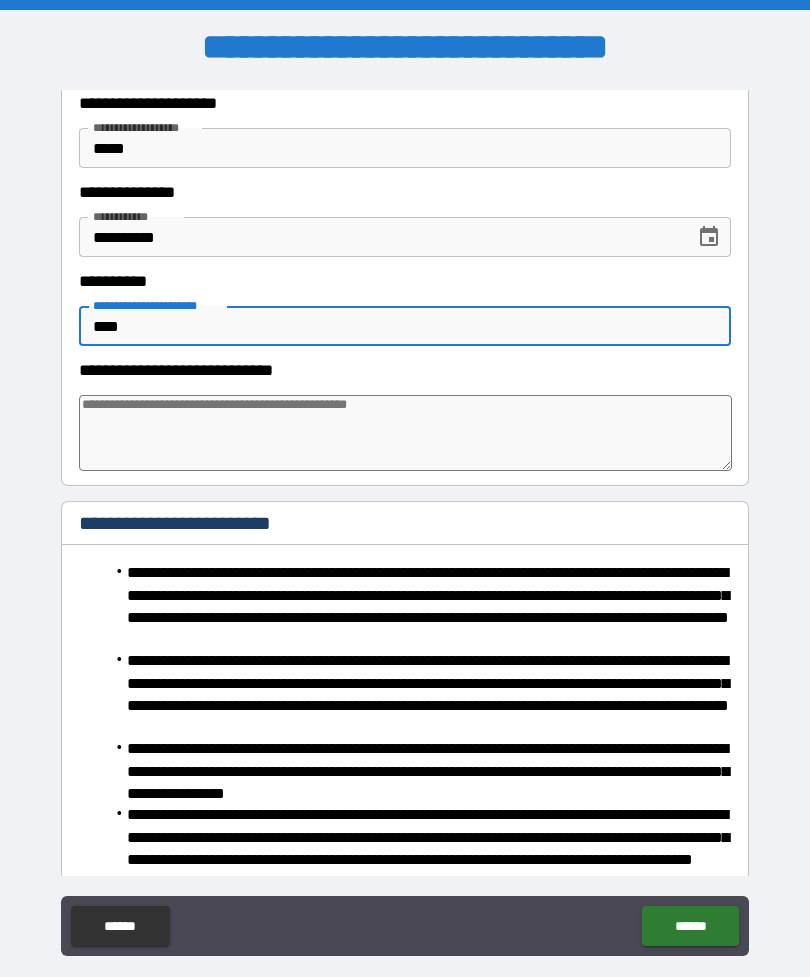 type on "*" 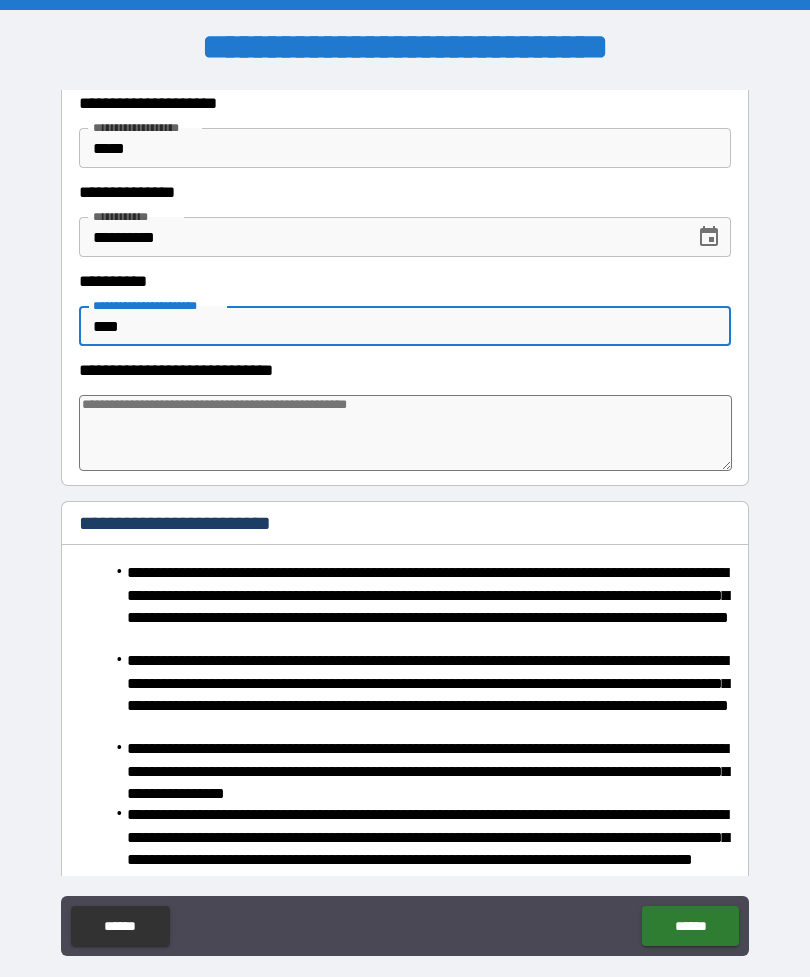 type on "*" 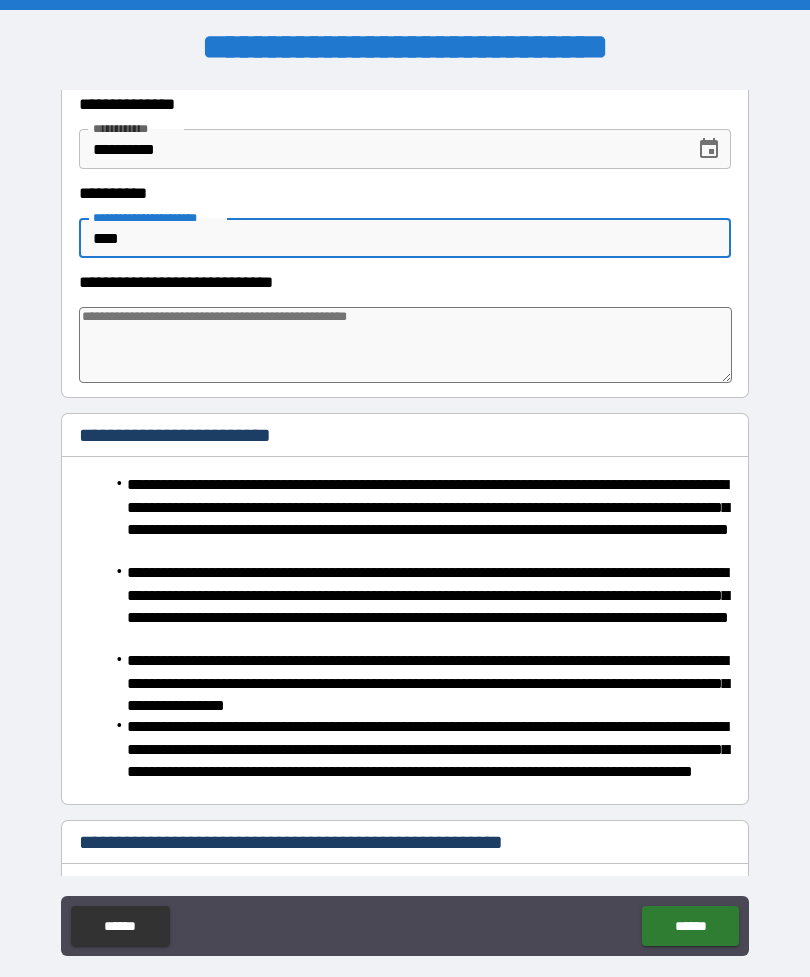 scroll, scrollTop: 432, scrollLeft: 0, axis: vertical 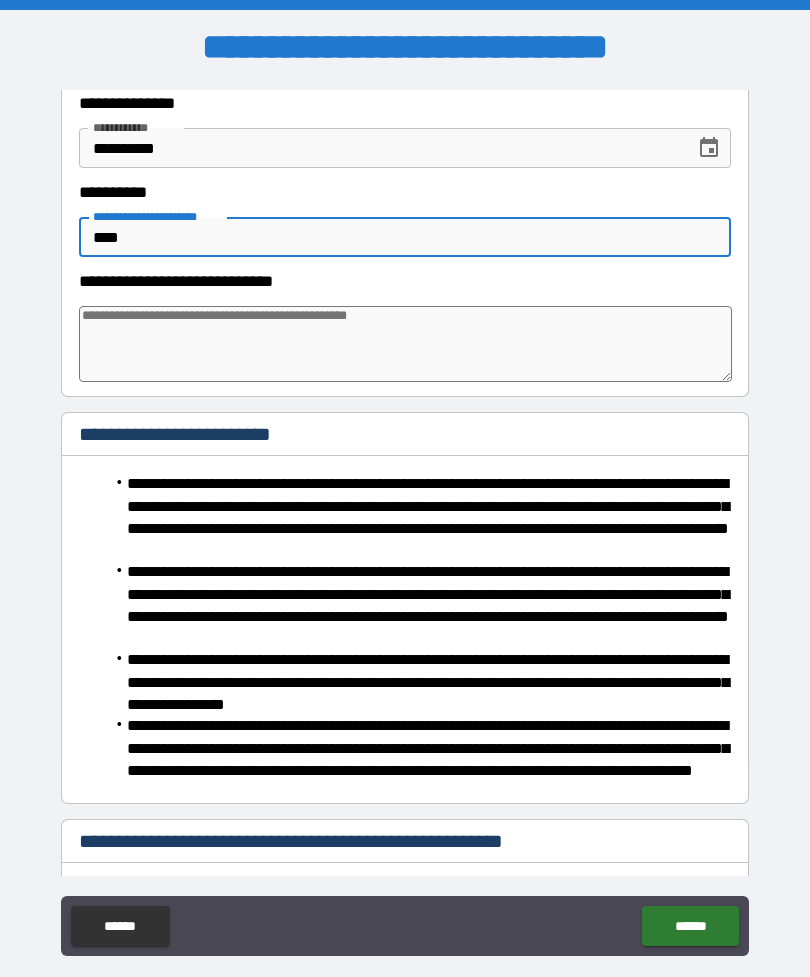 type on "****" 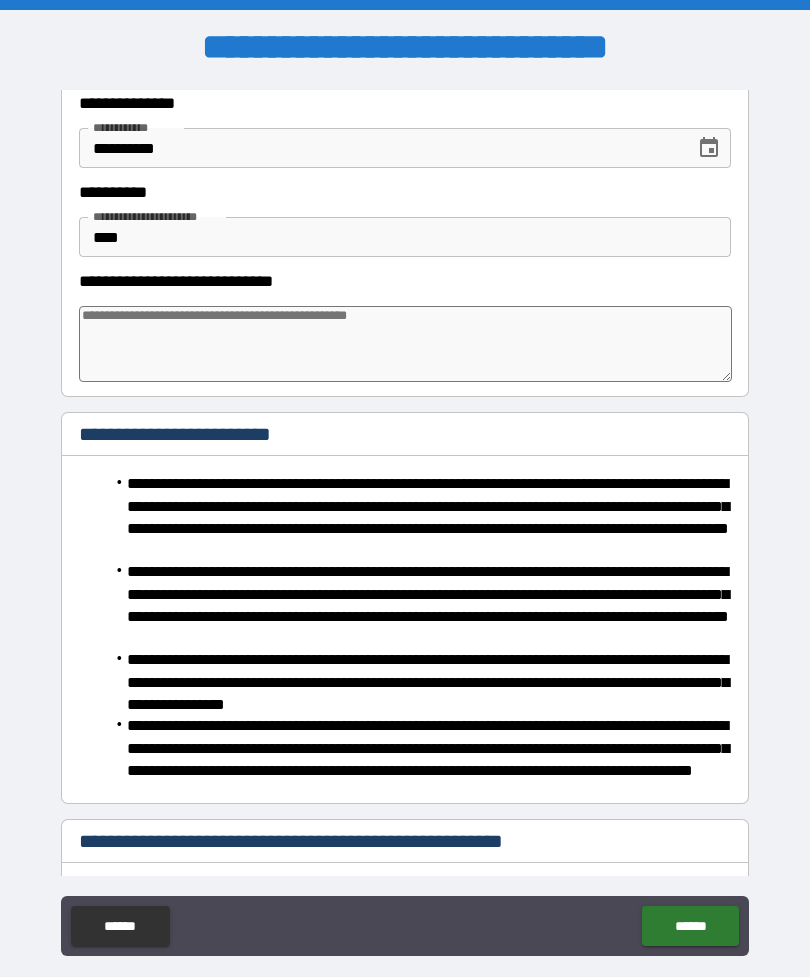type on "*" 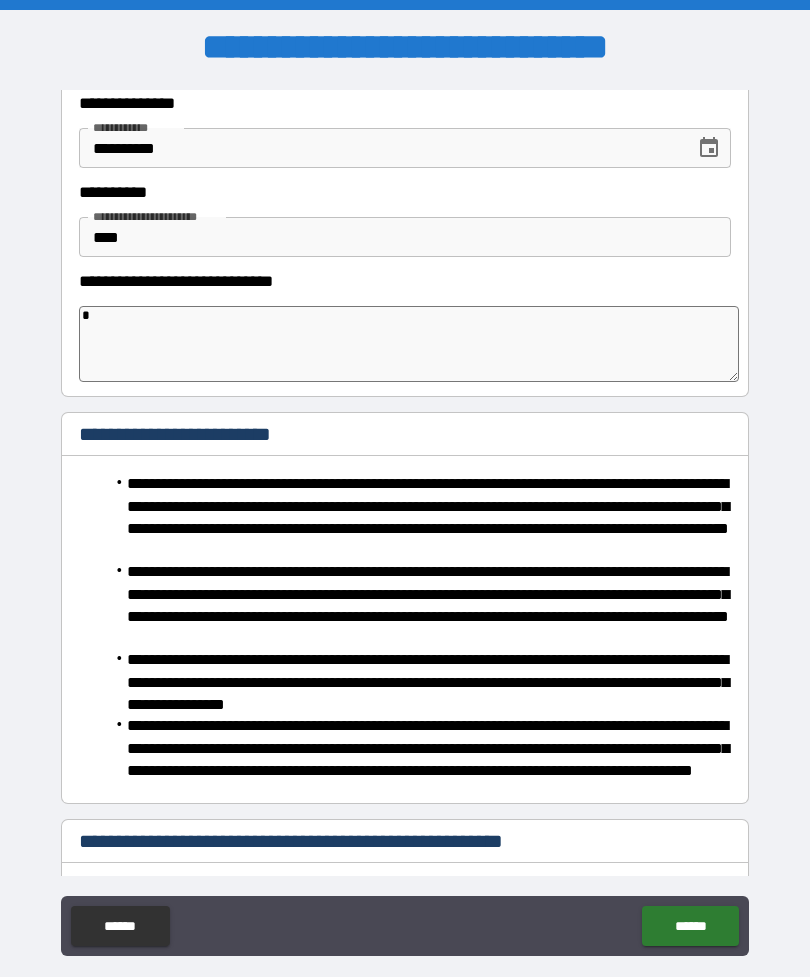 type on "*" 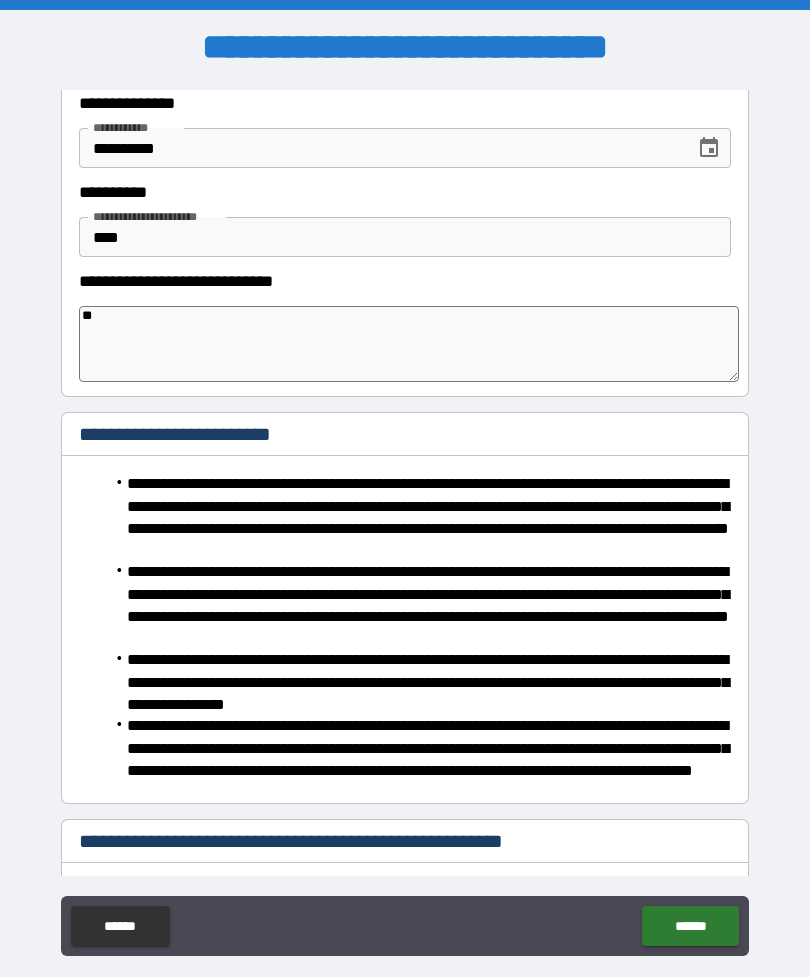 type on "*" 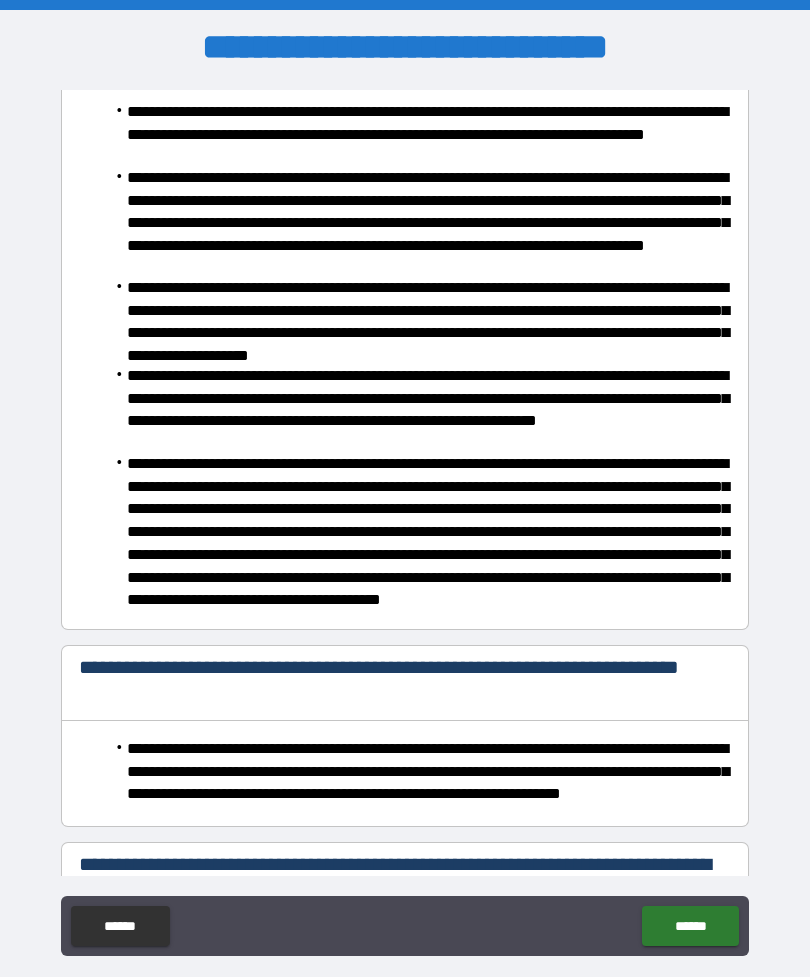 scroll, scrollTop: 1650, scrollLeft: 0, axis: vertical 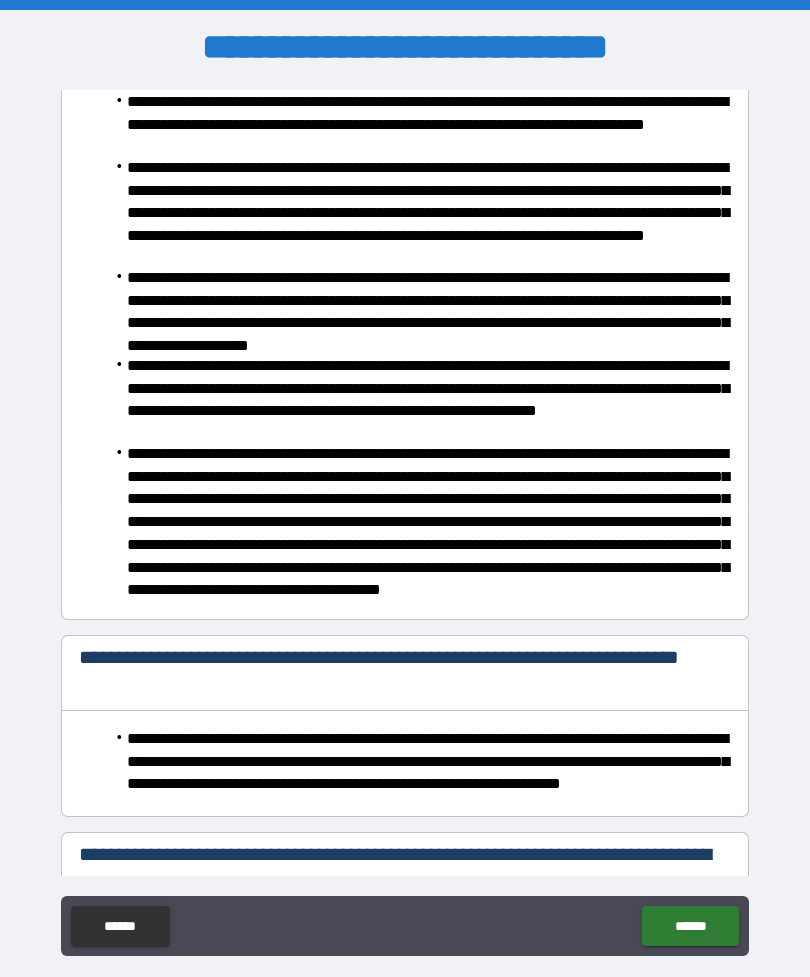 type on "**" 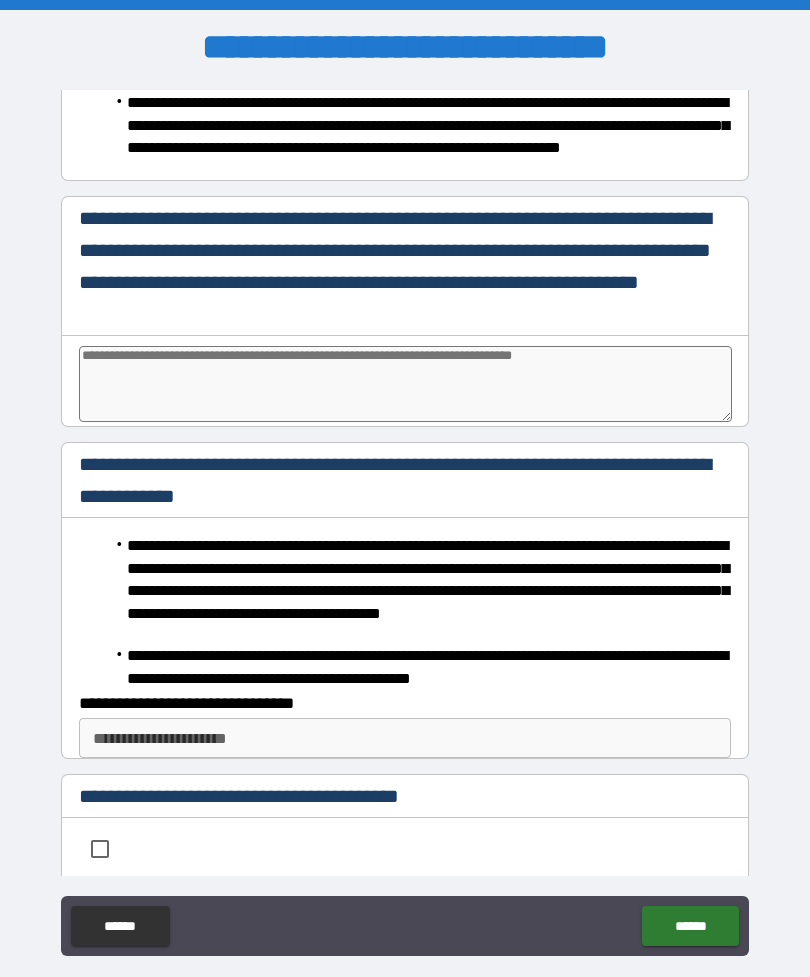 scroll, scrollTop: 2298, scrollLeft: 0, axis: vertical 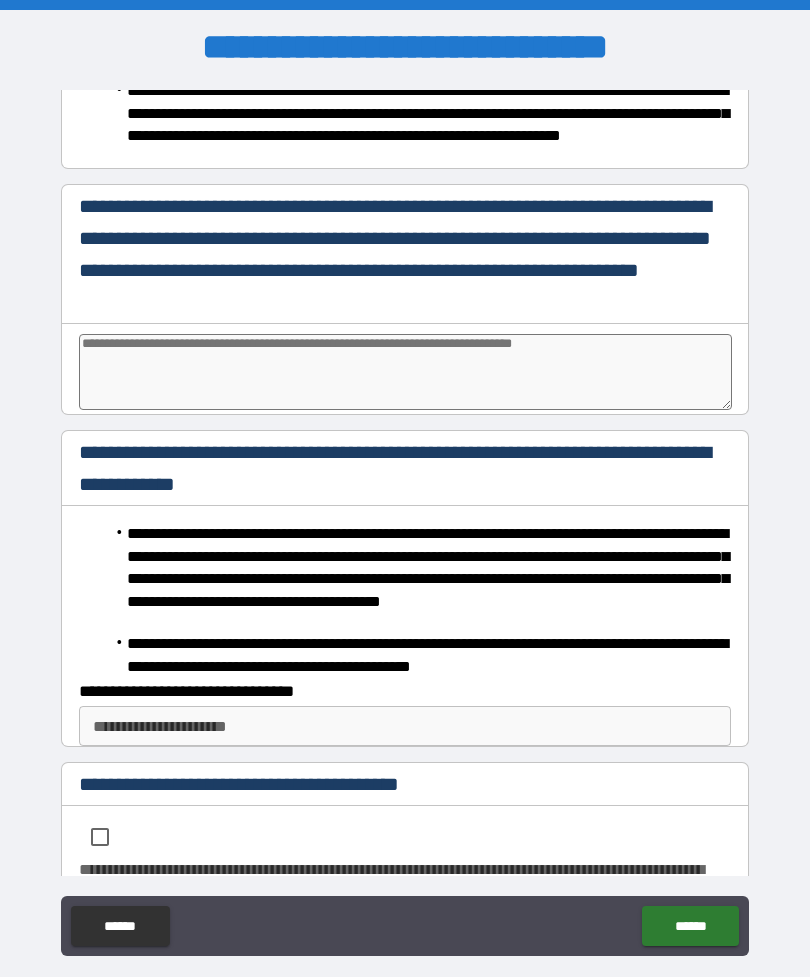 click at bounding box center [405, 372] 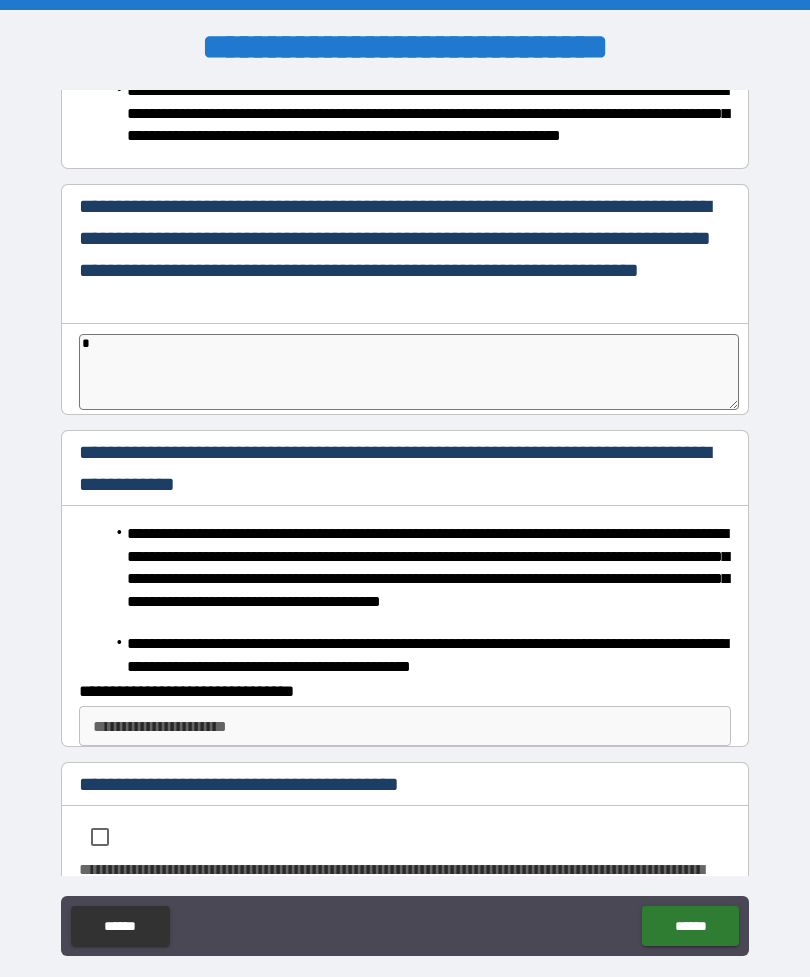 type on "*" 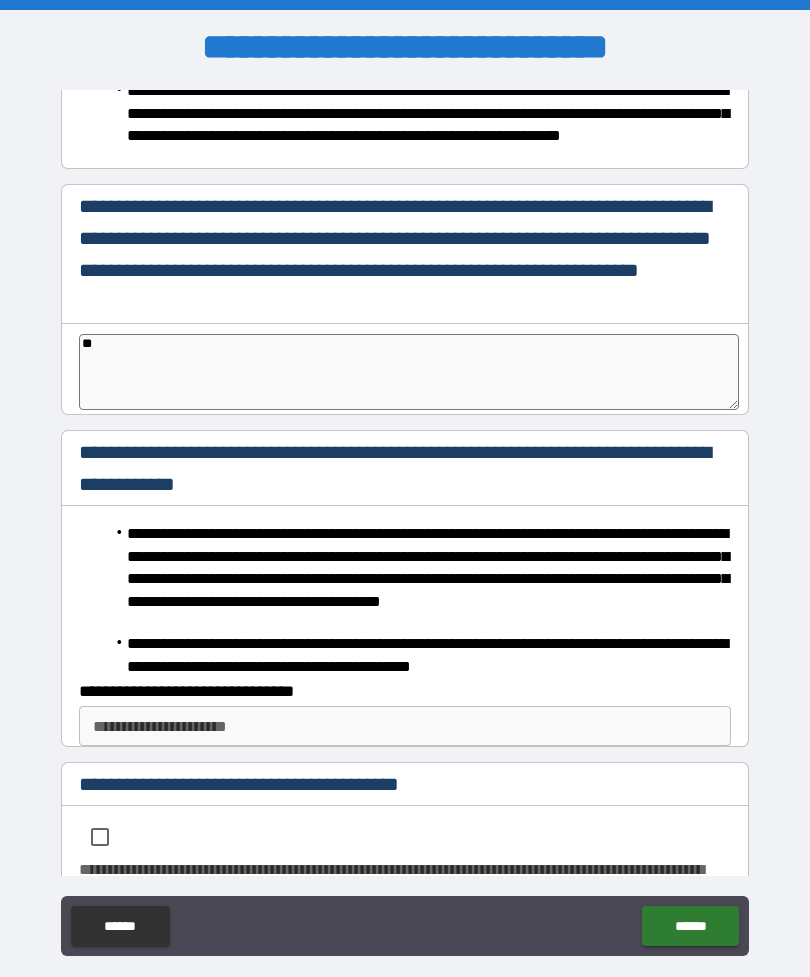 type on "*" 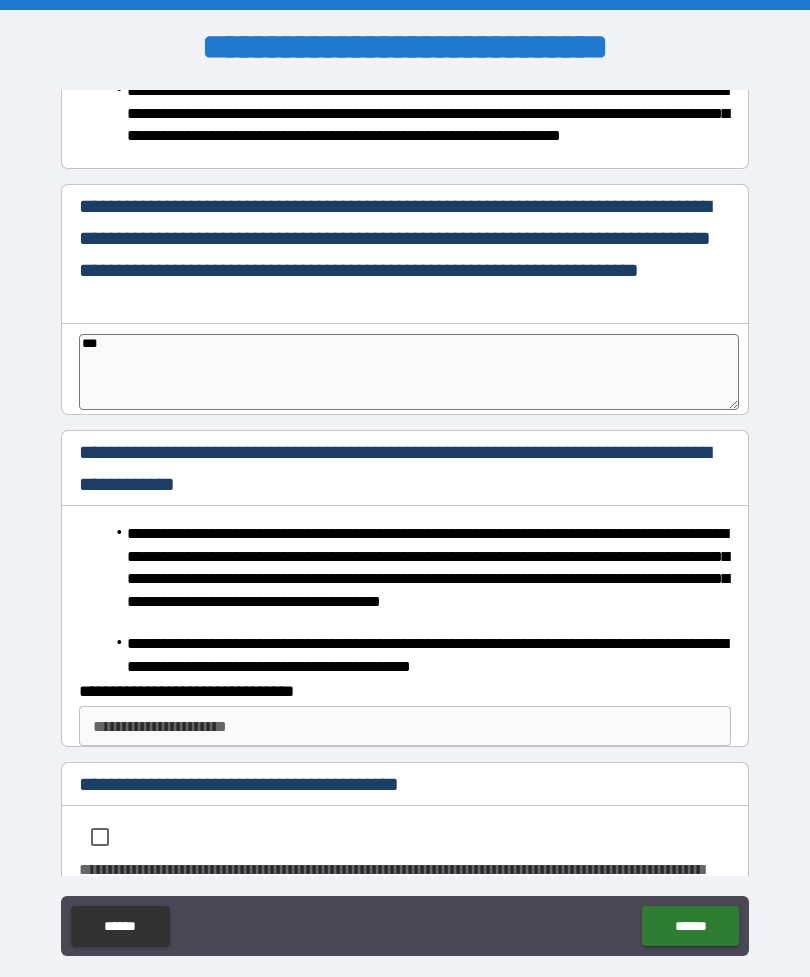 type on "*" 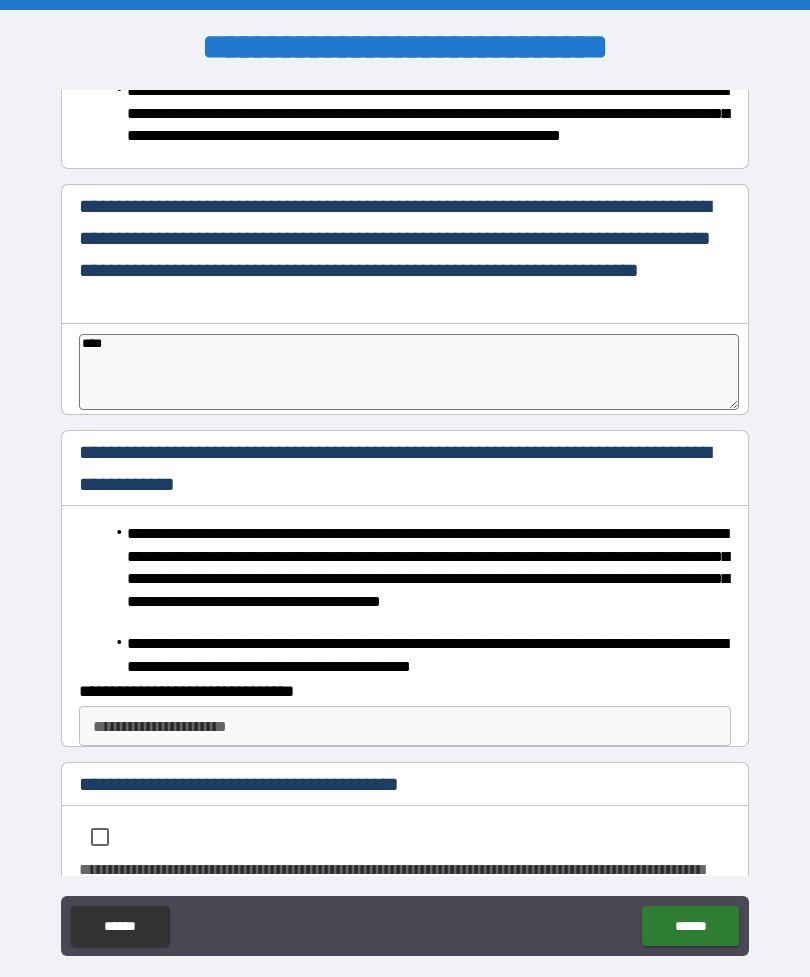 type on "*" 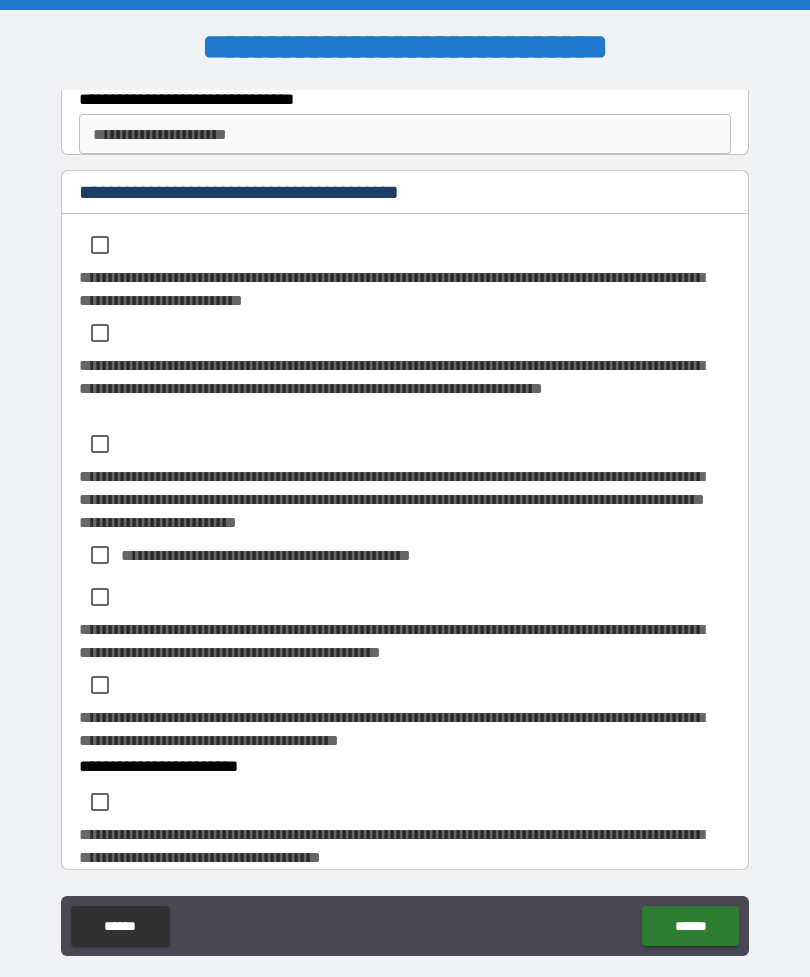 scroll, scrollTop: 2894, scrollLeft: 0, axis: vertical 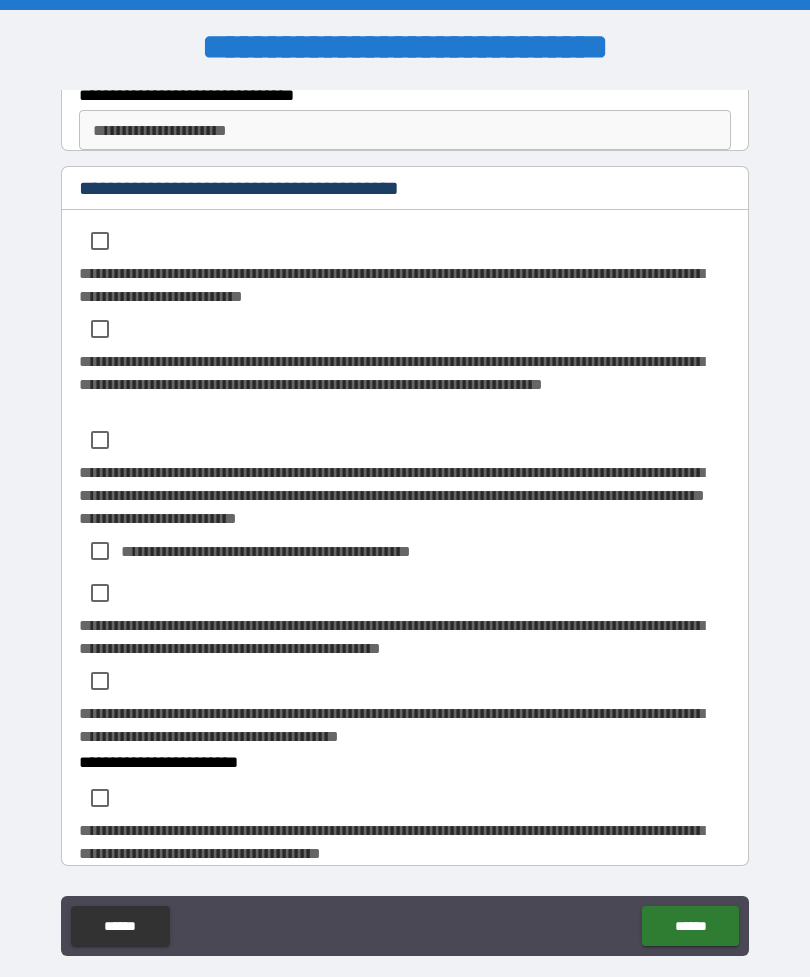 type on "****" 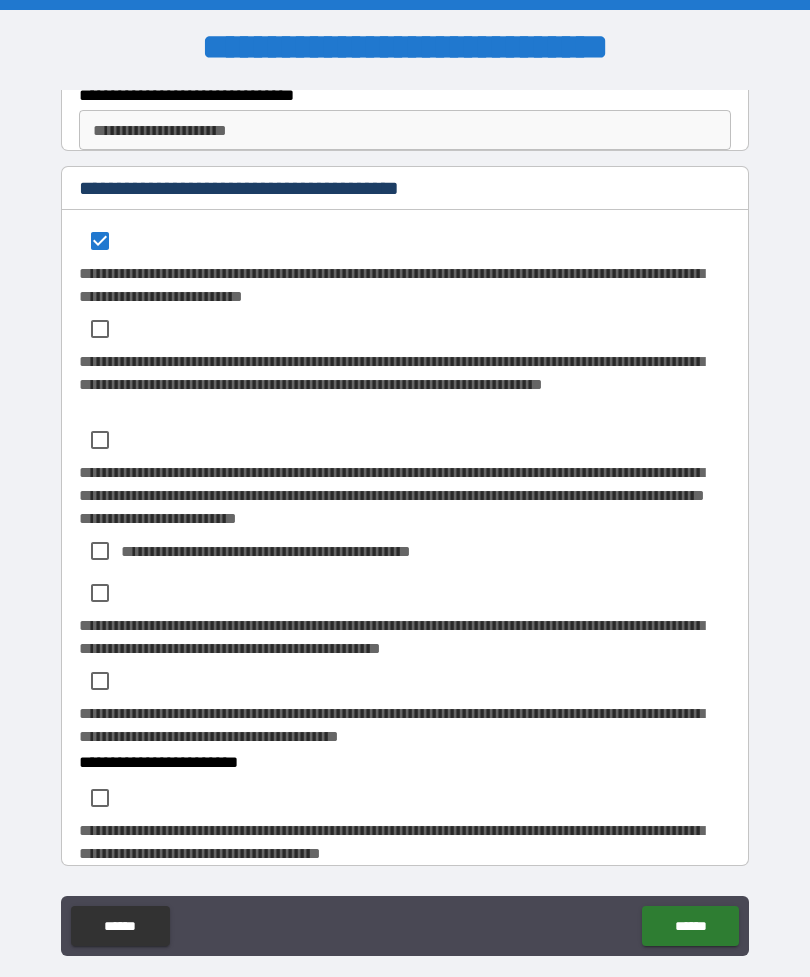 type on "*" 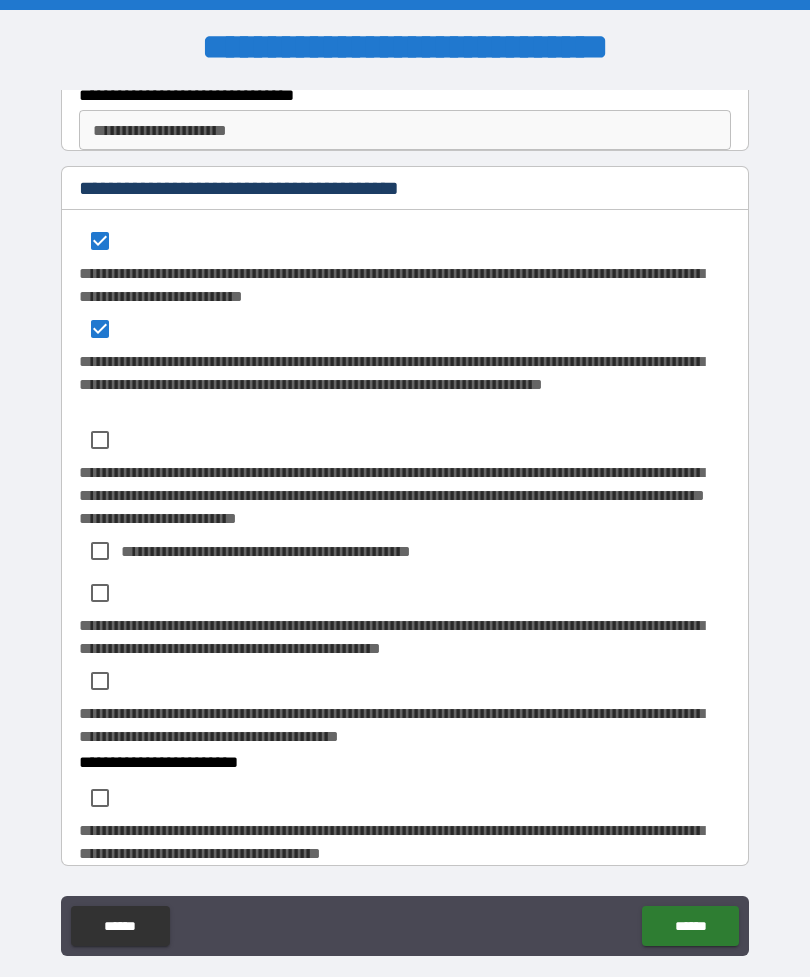 type on "*" 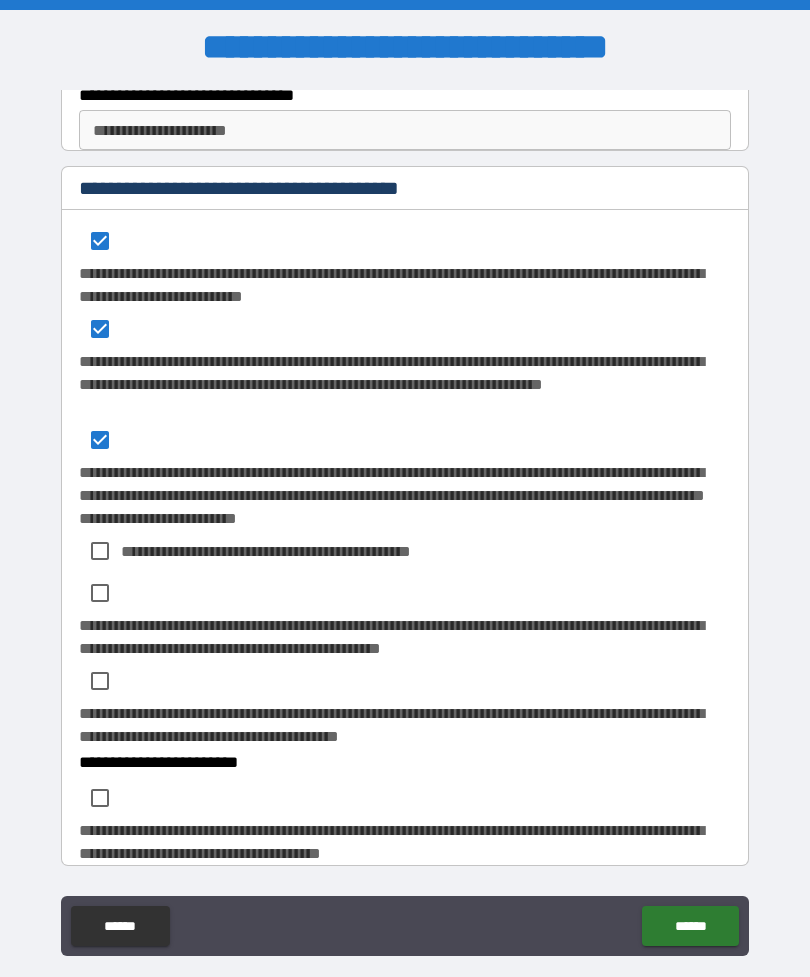 type on "*" 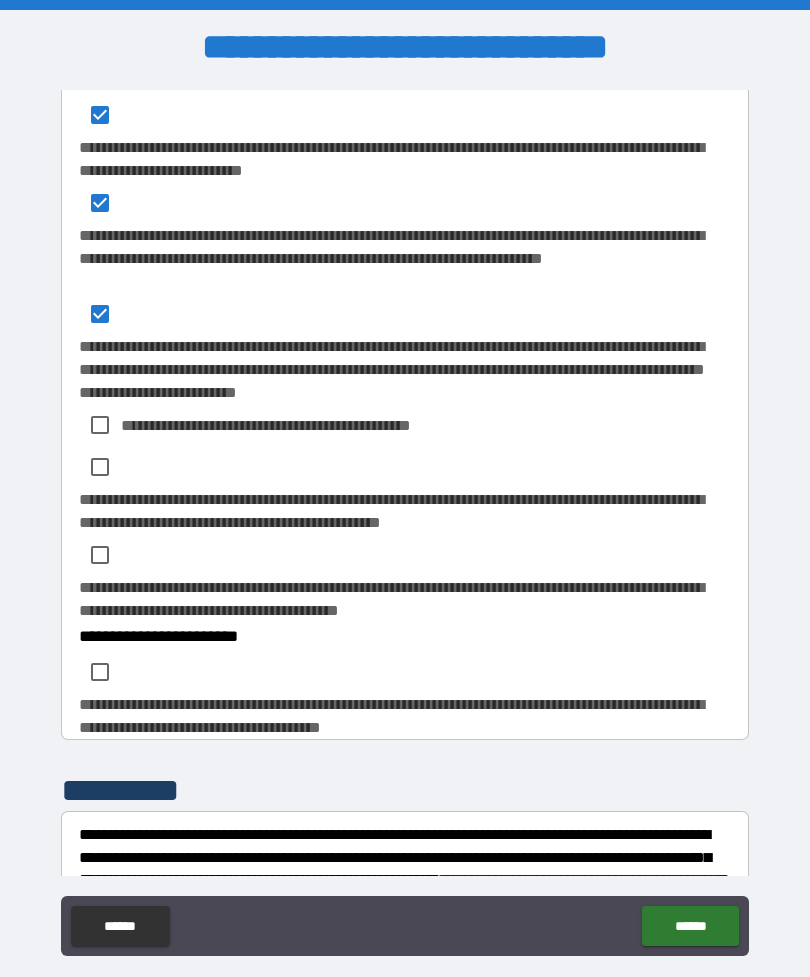 scroll, scrollTop: 3019, scrollLeft: 0, axis: vertical 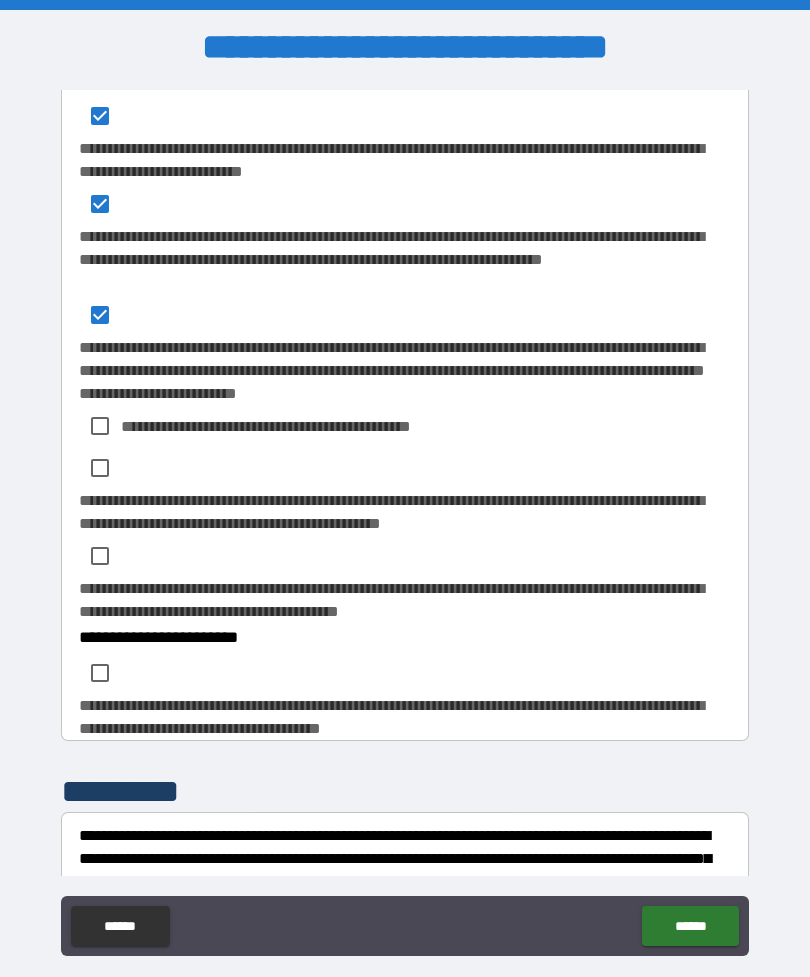 type on "*" 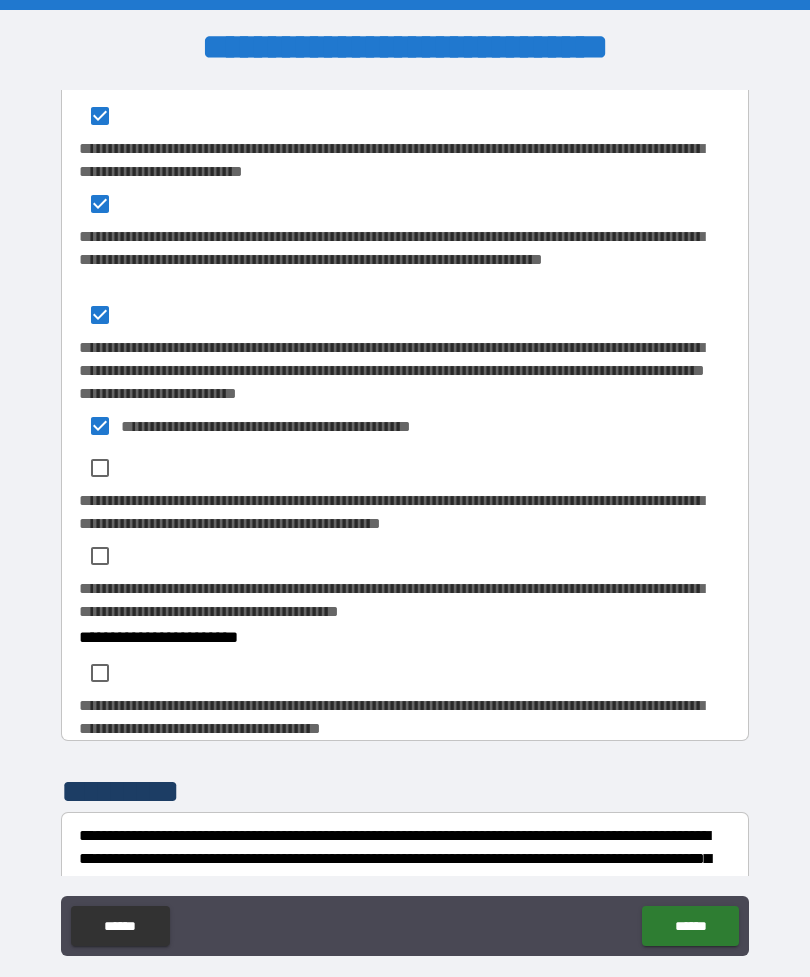 type on "*" 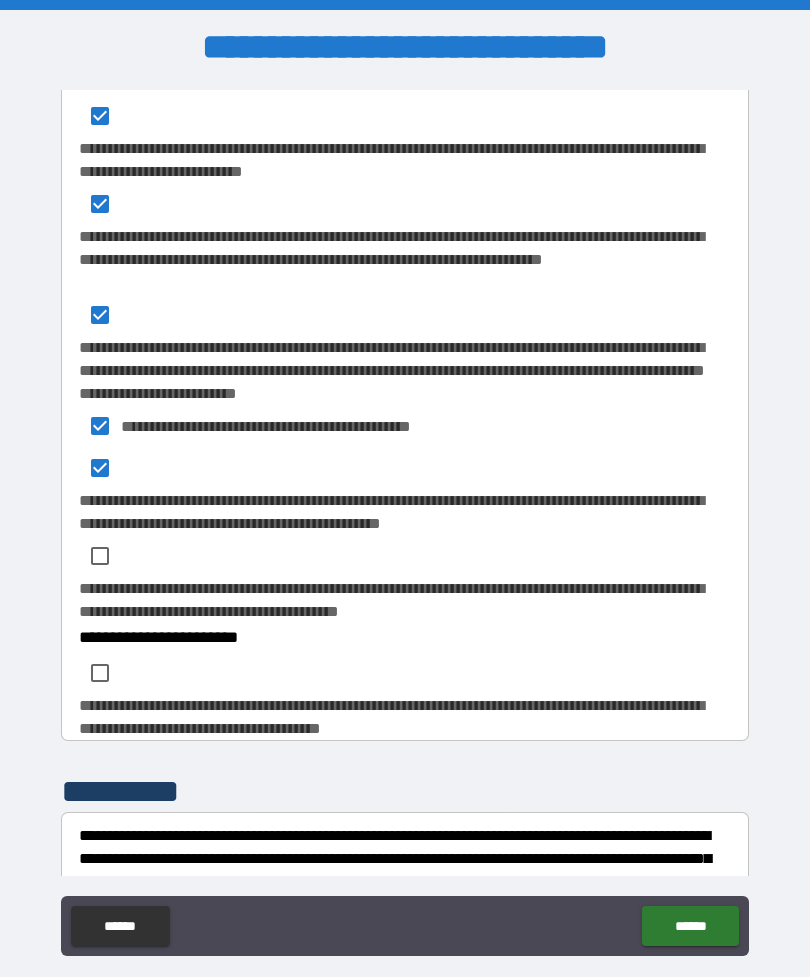 type on "*" 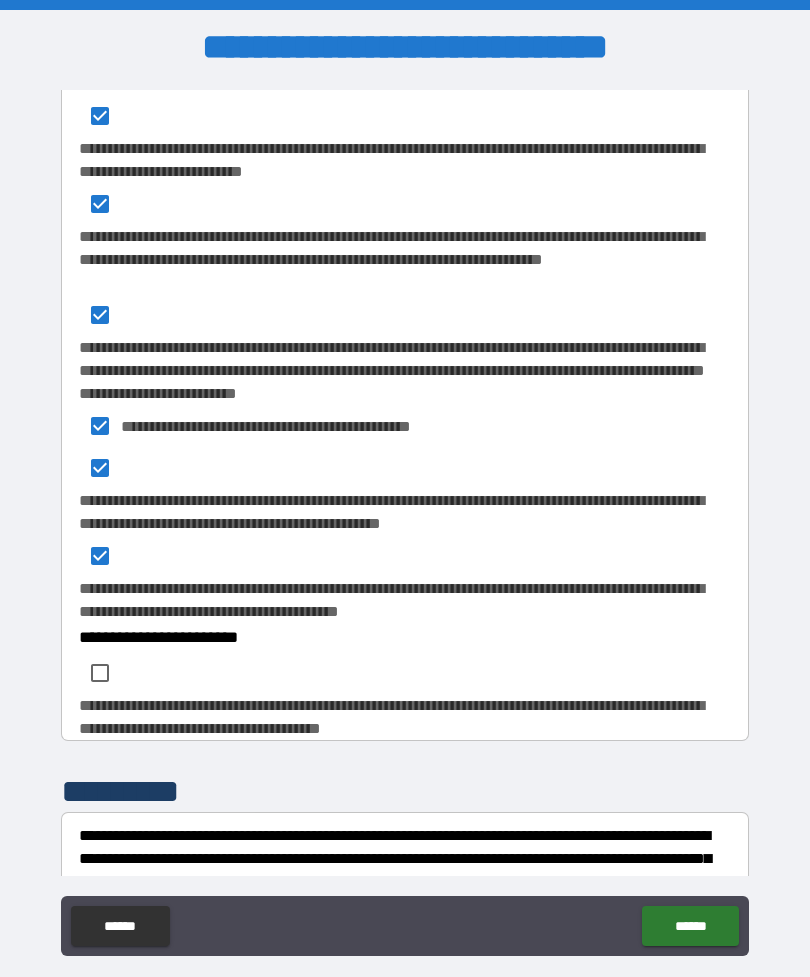 type on "*" 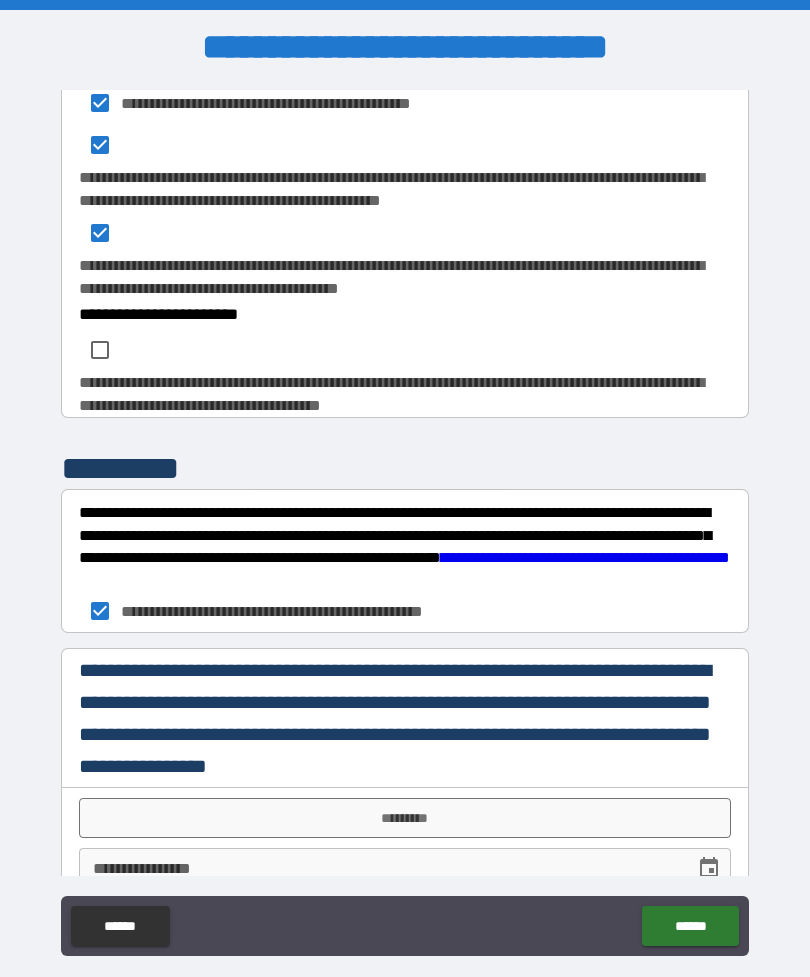type on "*" 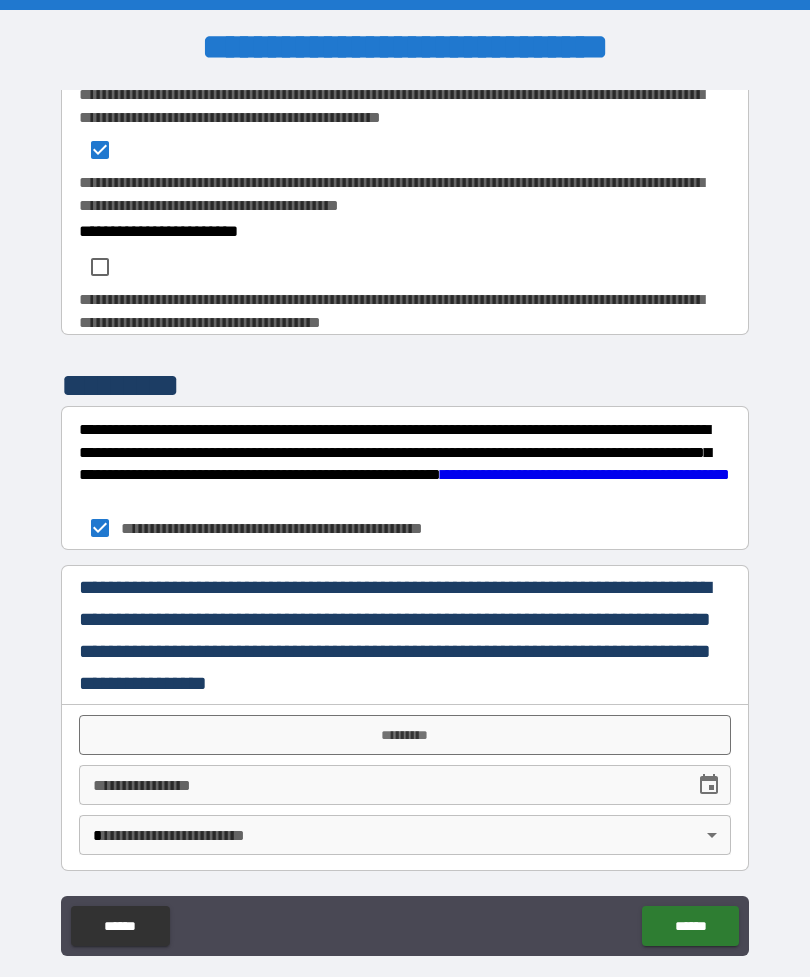 scroll, scrollTop: 3425, scrollLeft: 0, axis: vertical 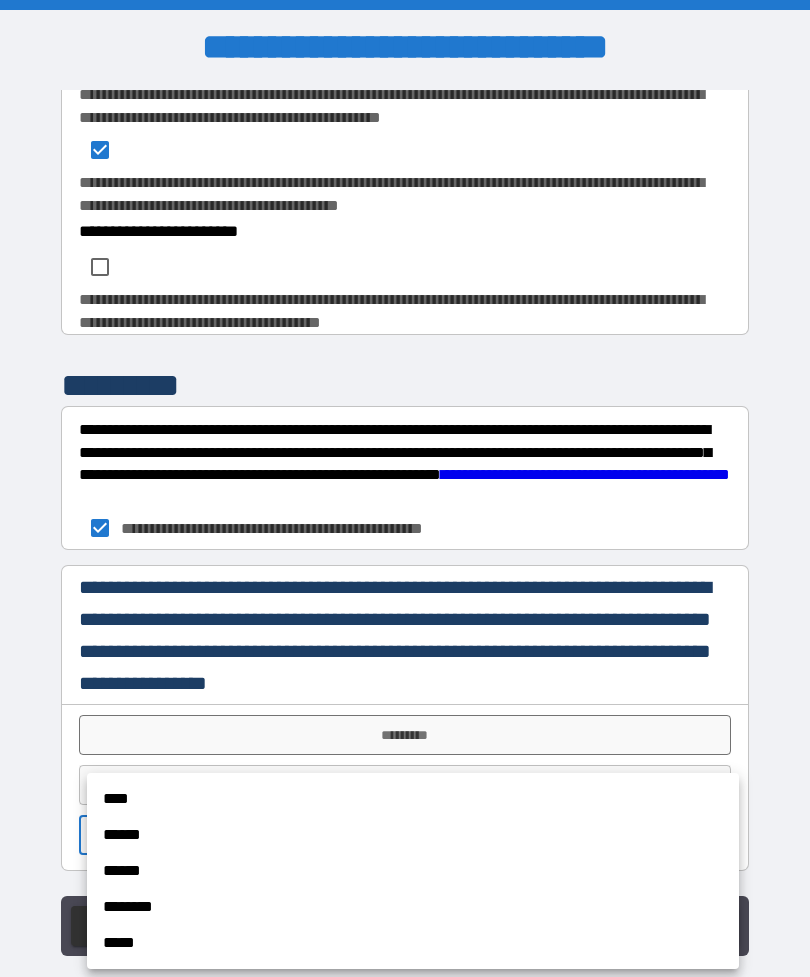 click on "****" at bounding box center (413, 799) 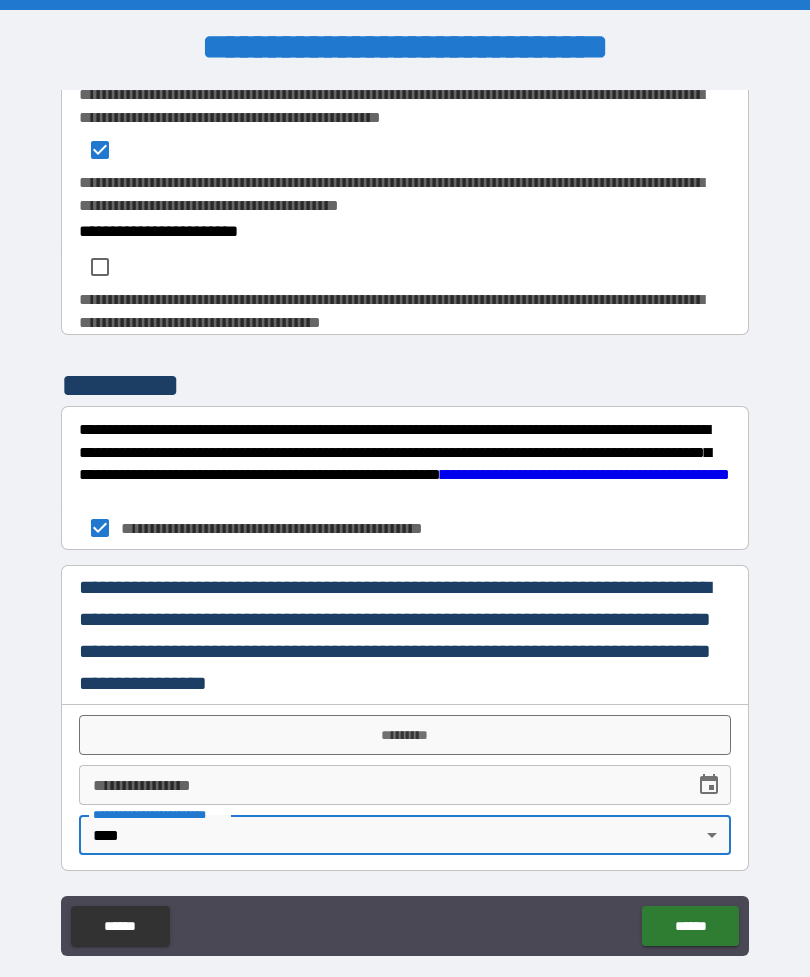 type on "*" 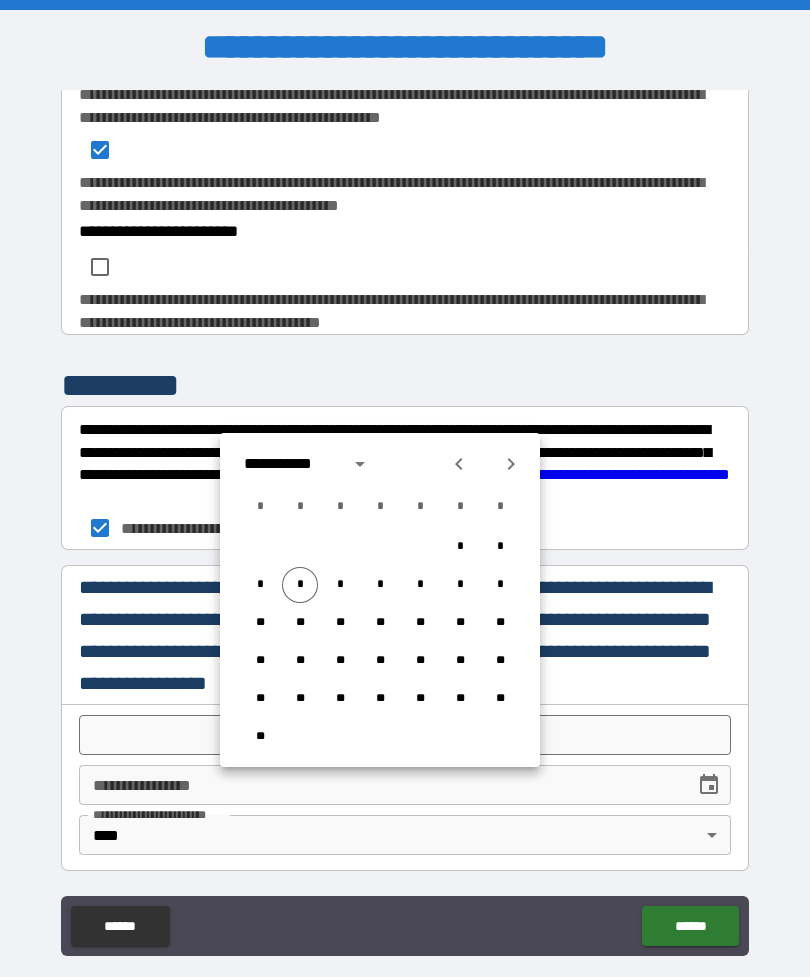 click on "*" at bounding box center (300, 585) 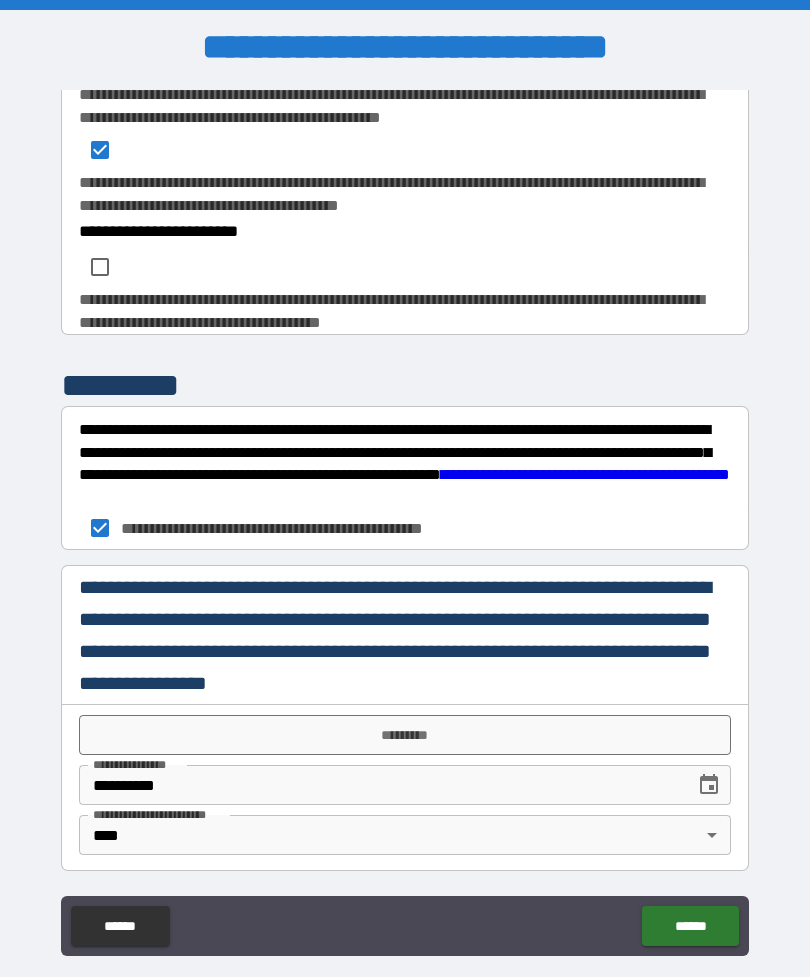 type on "*" 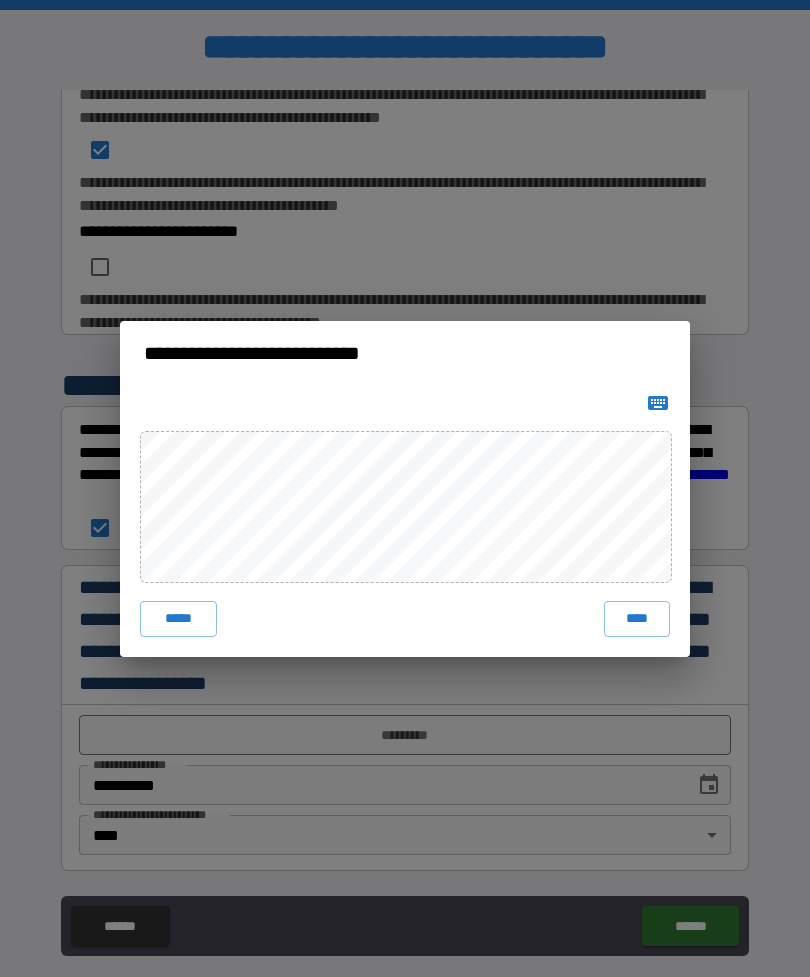 click on "****" at bounding box center [637, 619] 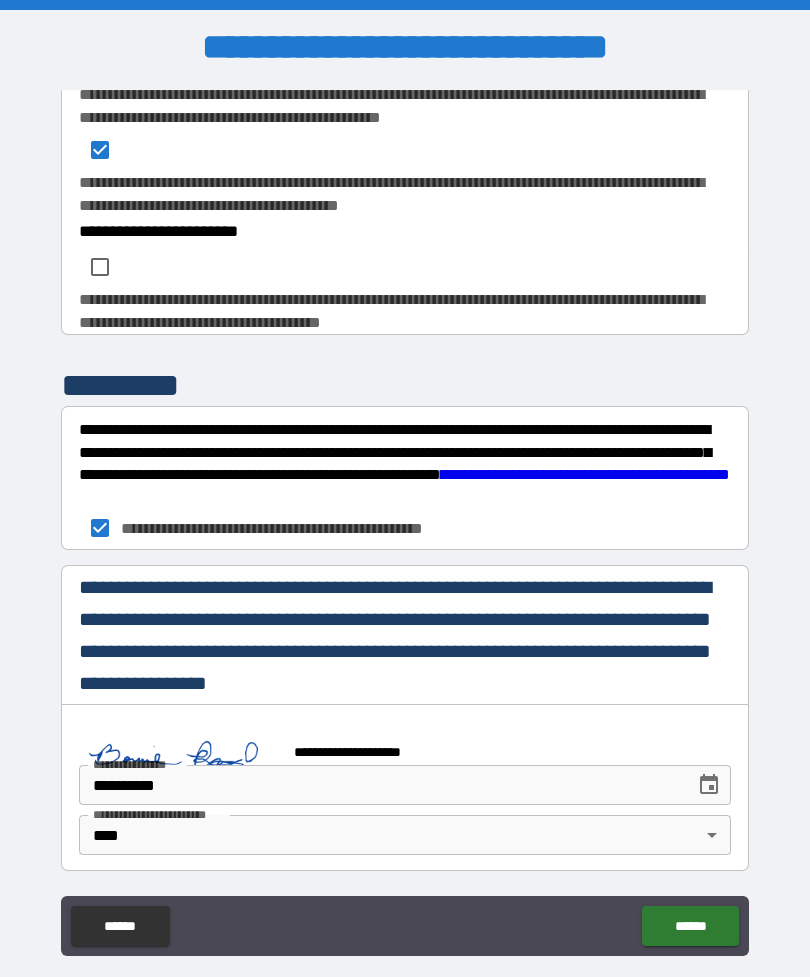 type on "*" 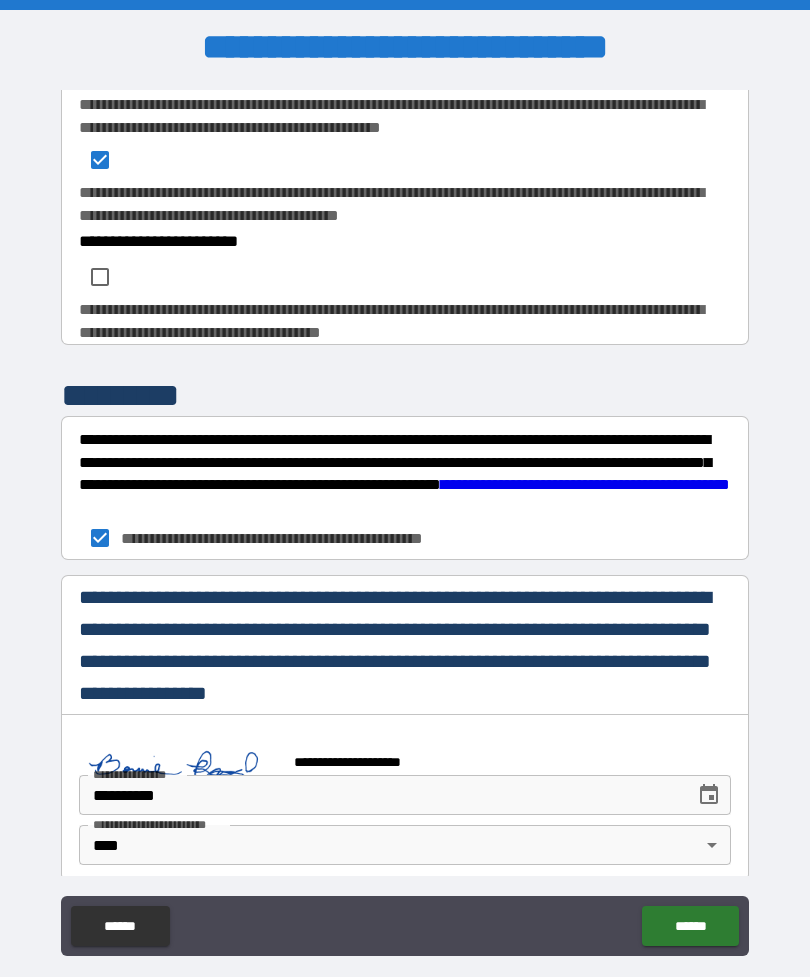 type on "*" 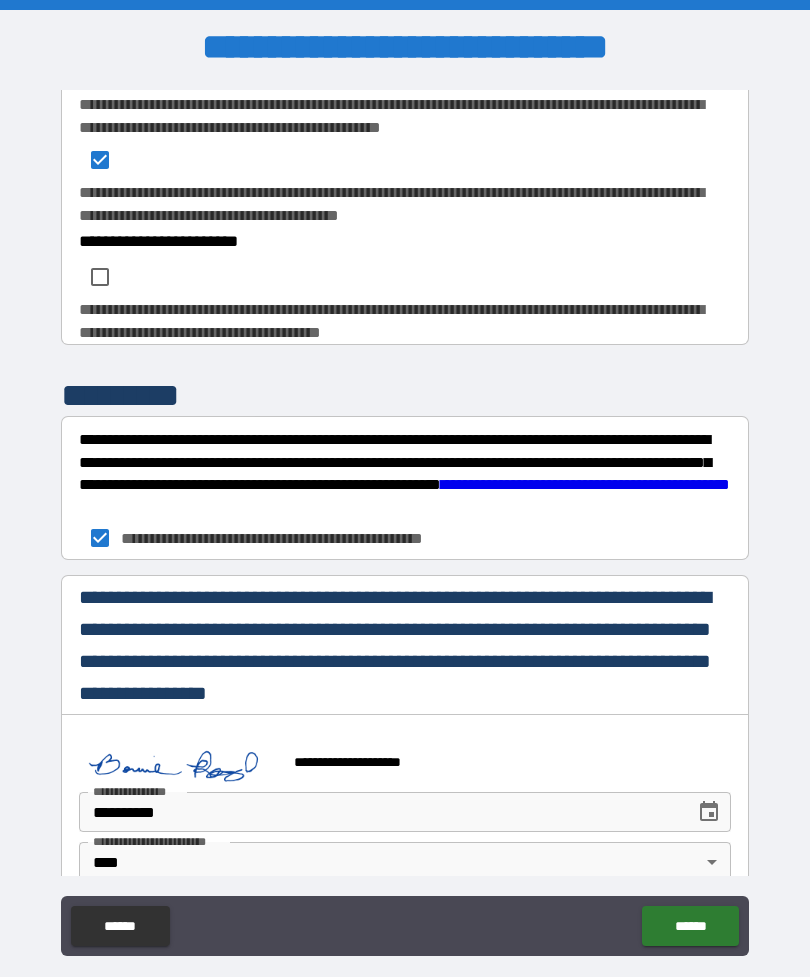 click on "******" at bounding box center [690, 926] 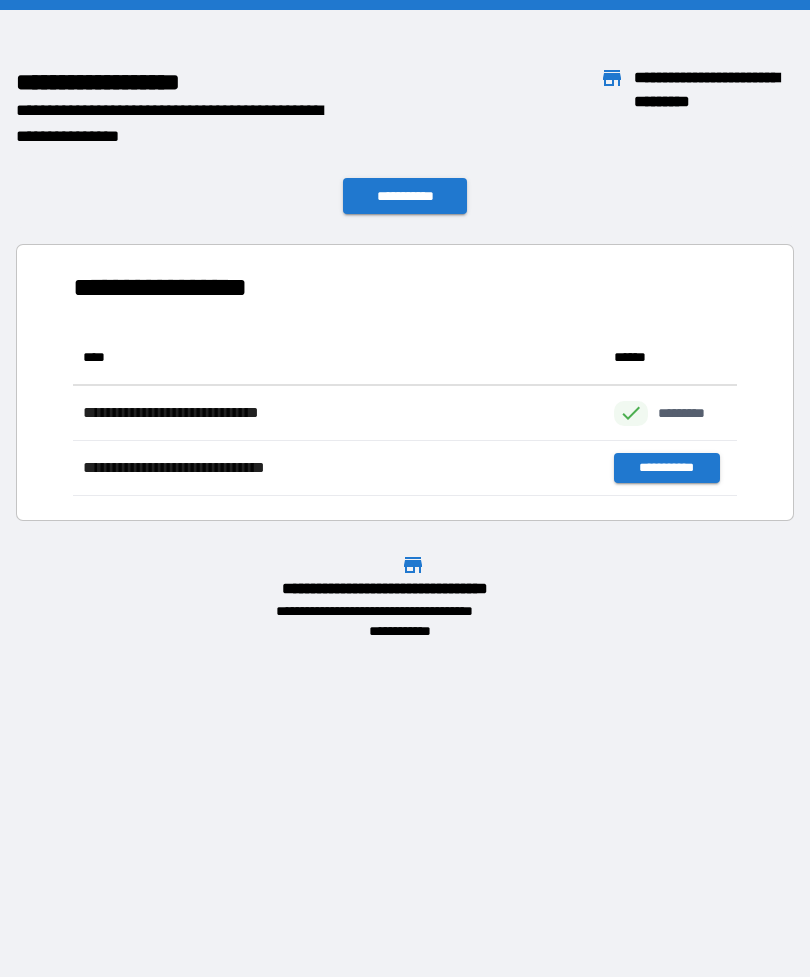 scroll, scrollTop: 1, scrollLeft: 1, axis: both 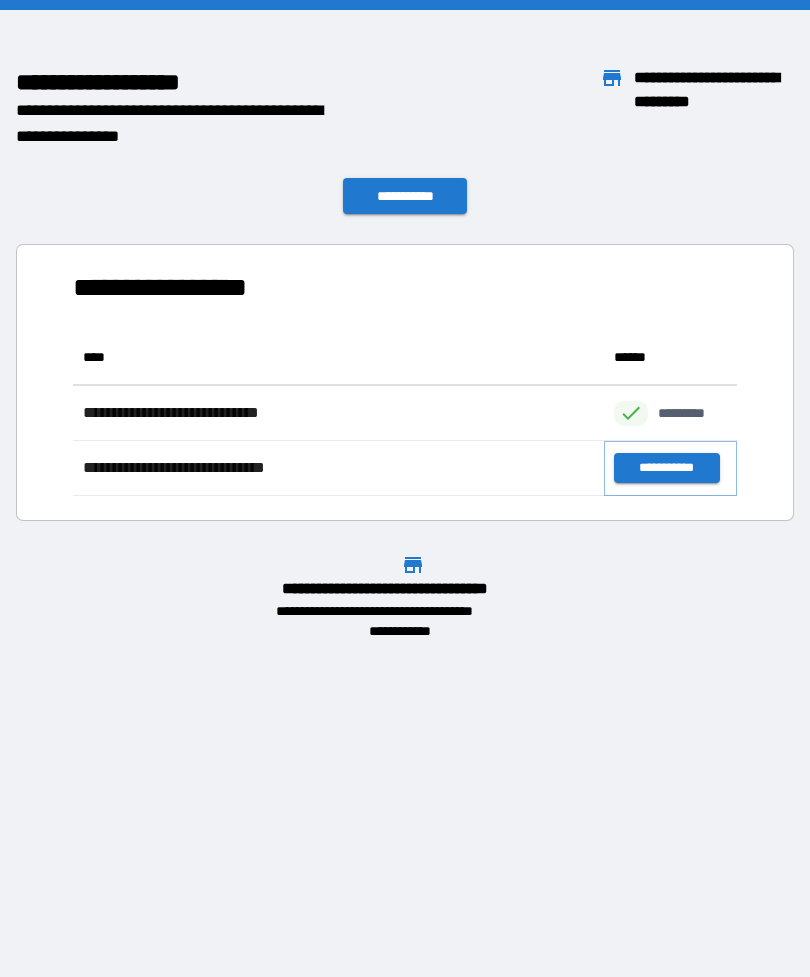 click on "**********" at bounding box center (666, 468) 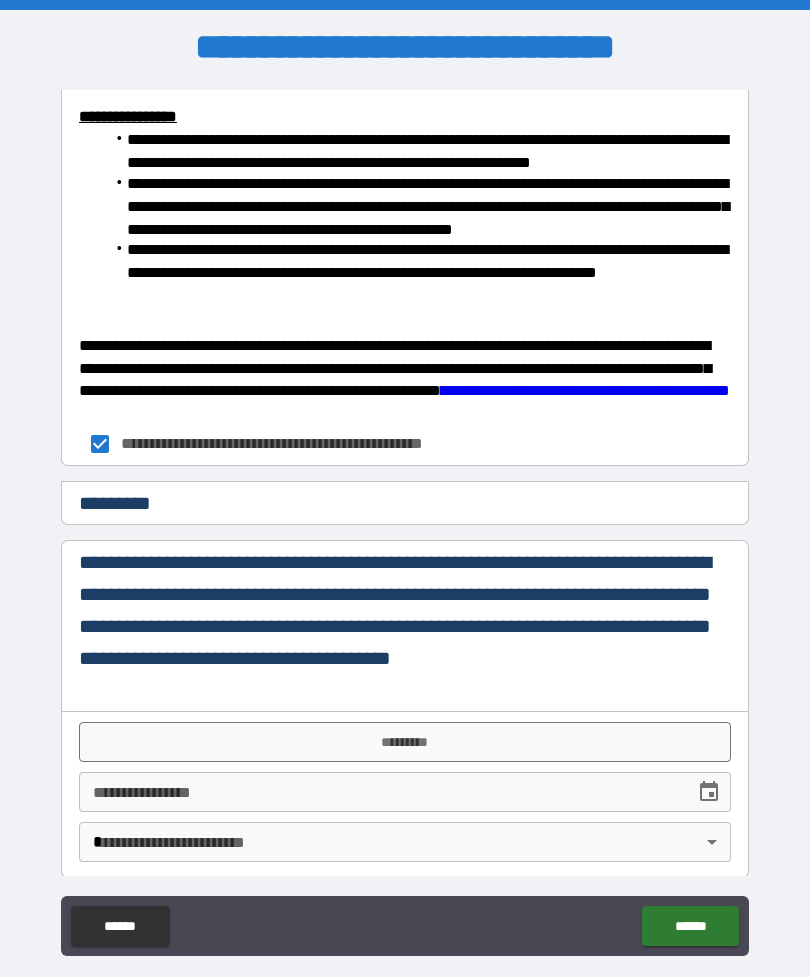 scroll, scrollTop: 1582, scrollLeft: 0, axis: vertical 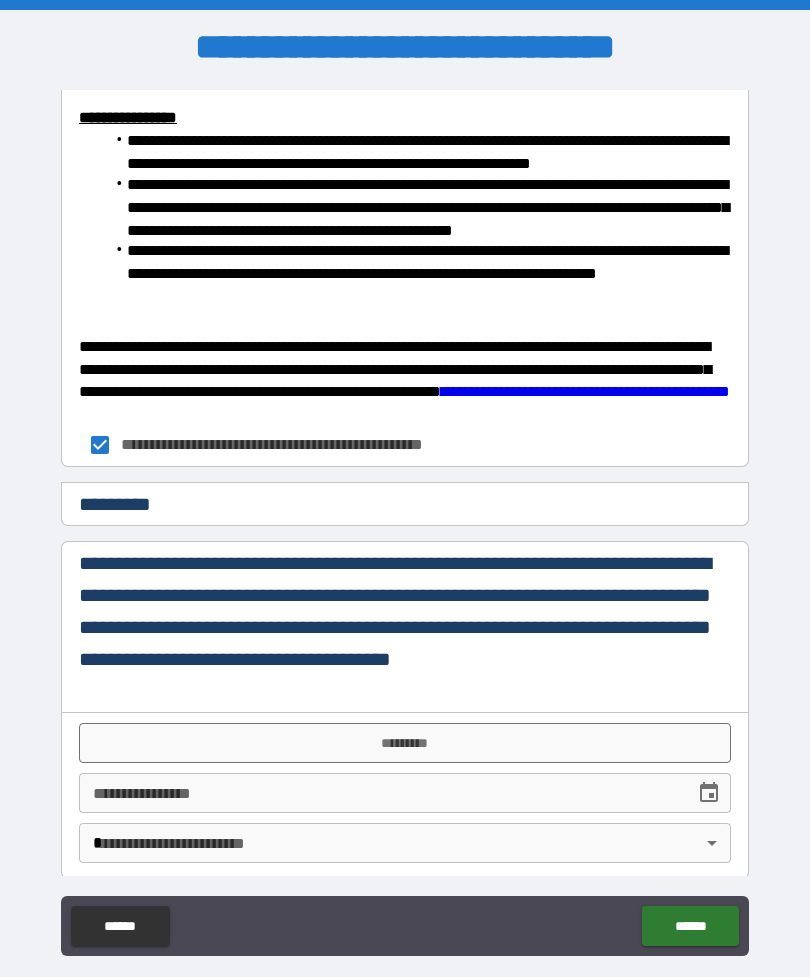 click on "**********" at bounding box center (405, 520) 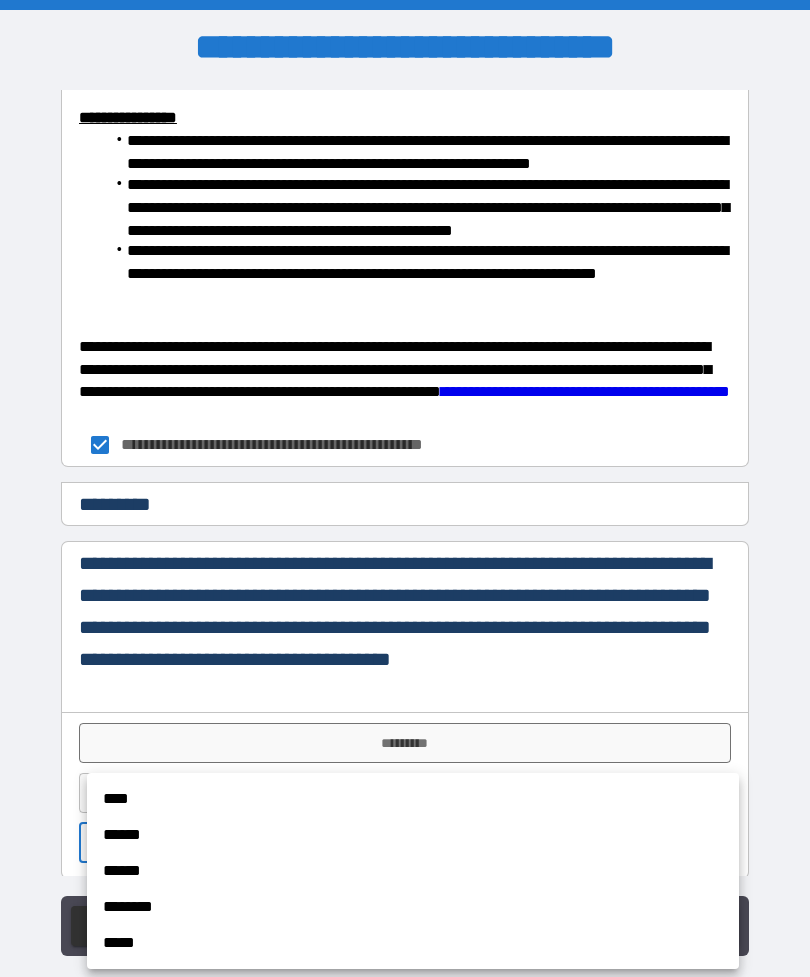 click on "**** ****** ****** ******** *****" at bounding box center (413, 871) 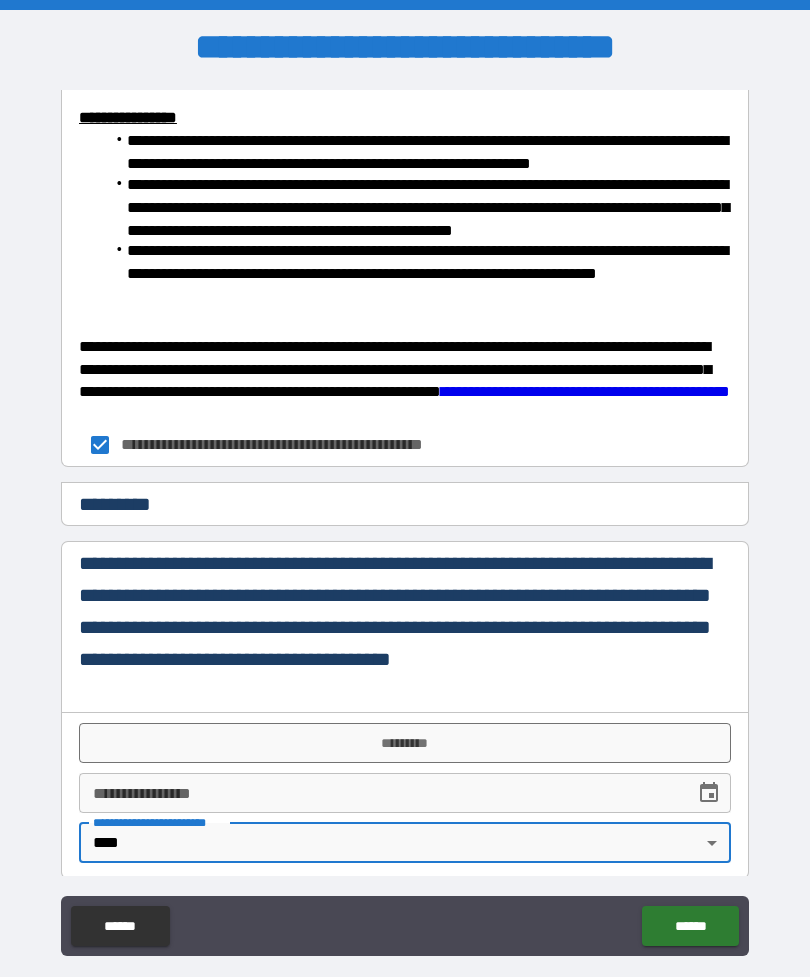 click on "**********" at bounding box center (380, 793) 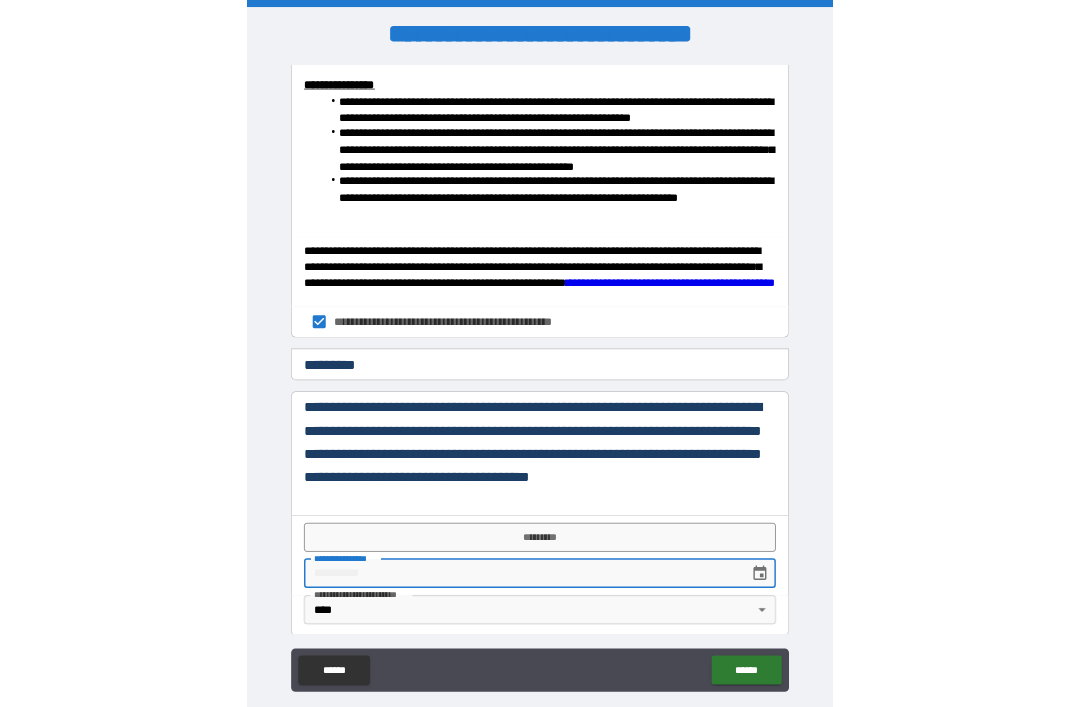 scroll, scrollTop: 64, scrollLeft: 0, axis: vertical 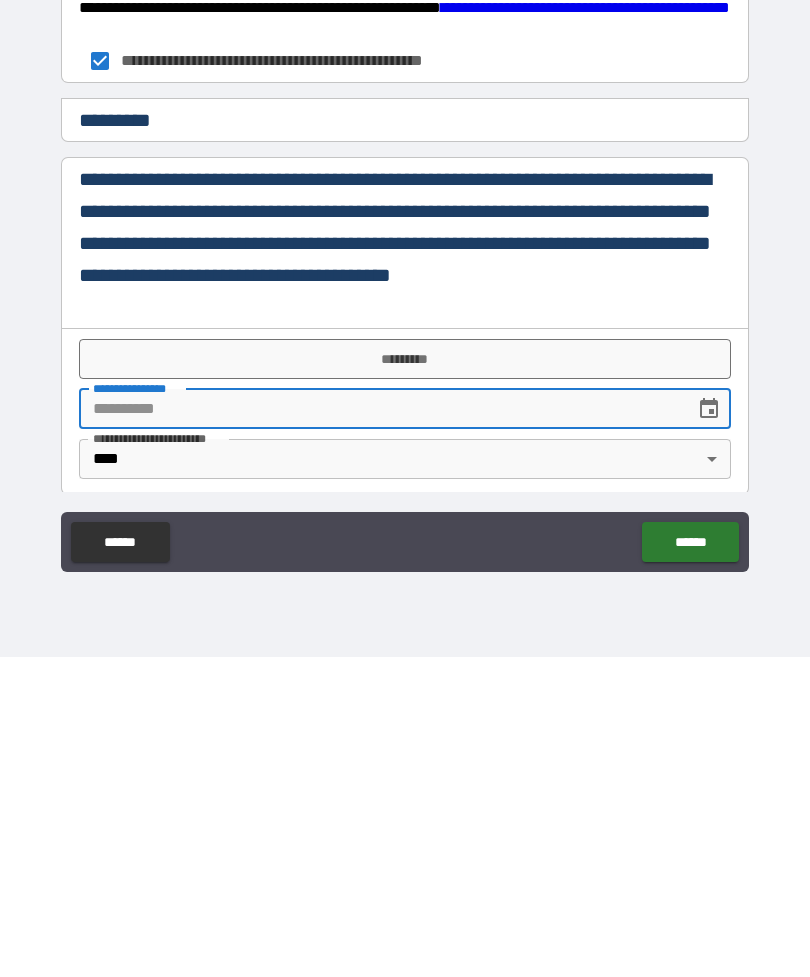click 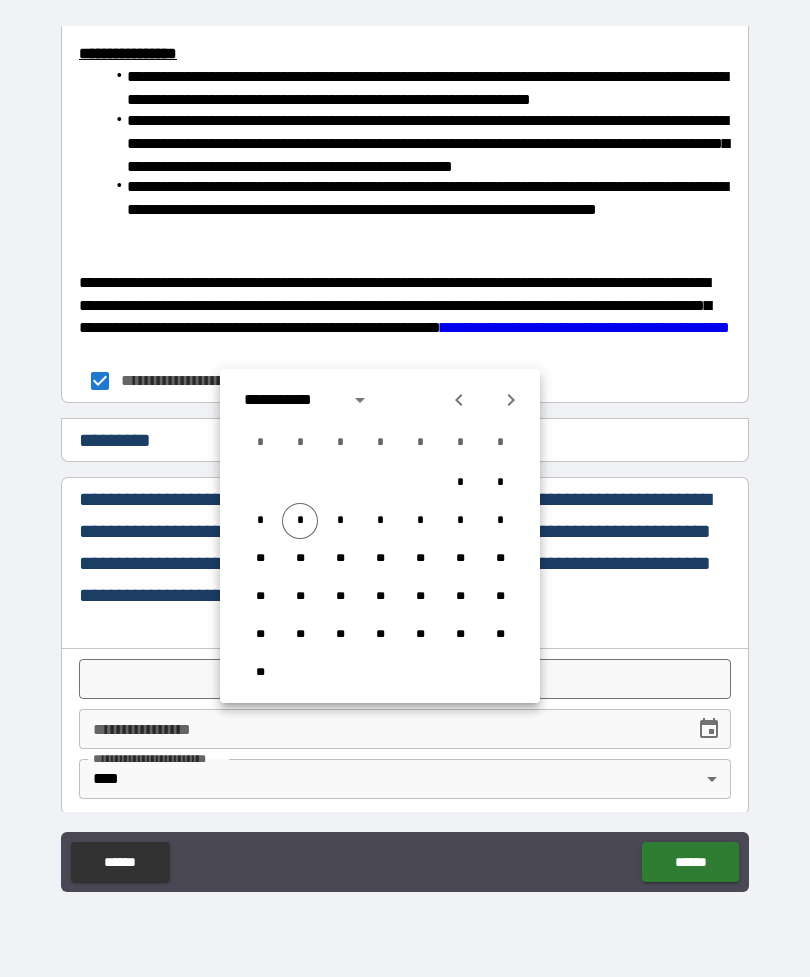 click on "*" at bounding box center [300, 521] 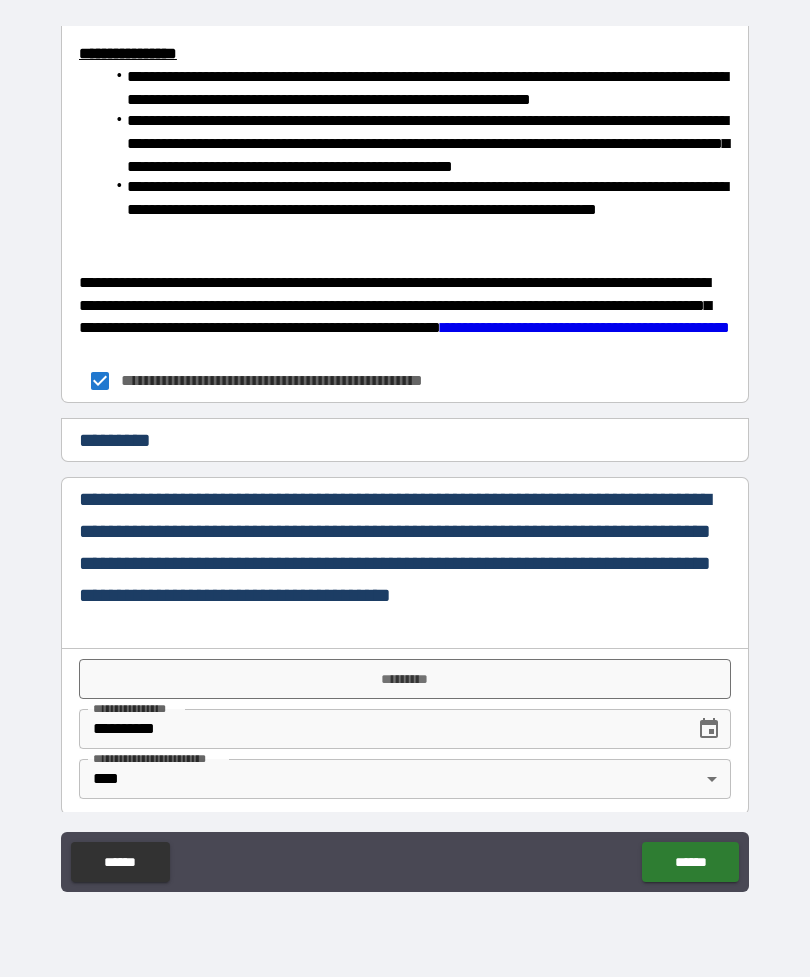 click on "*********" at bounding box center (405, 679) 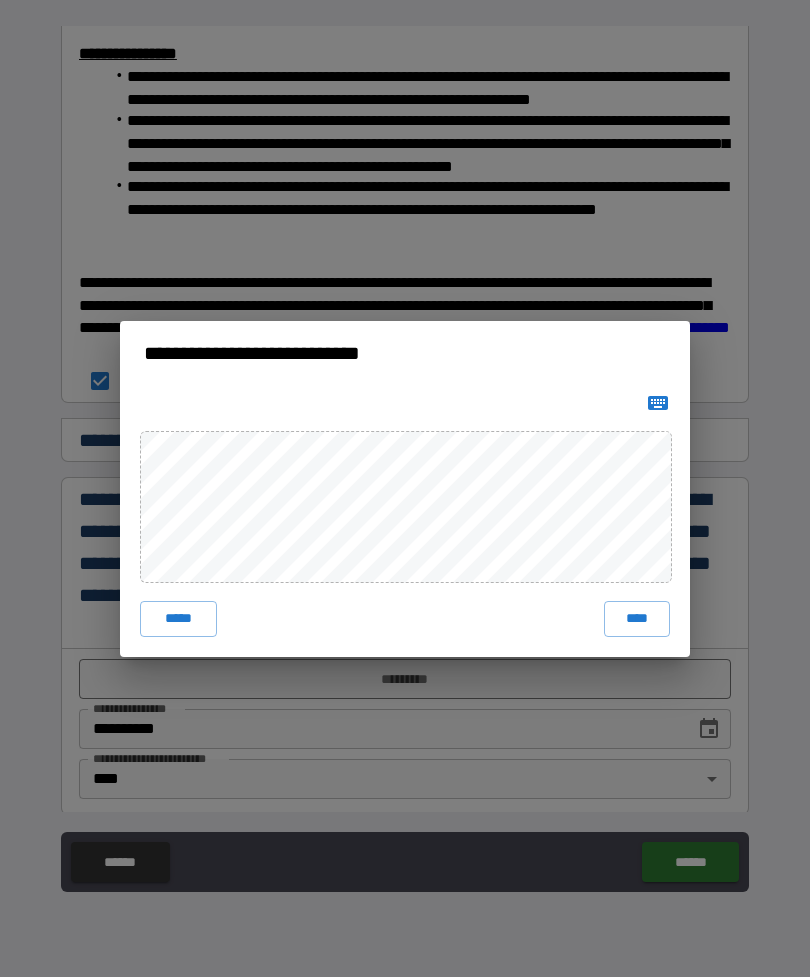 click on "**********" at bounding box center [405, 488] 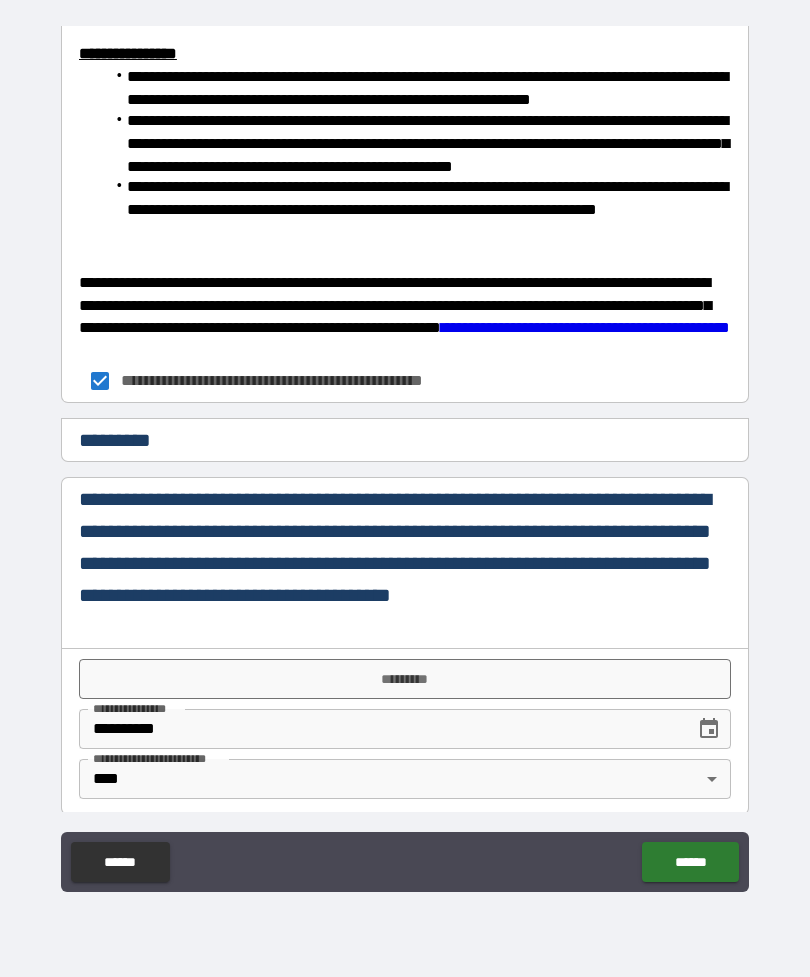 scroll, scrollTop: 1486, scrollLeft: 0, axis: vertical 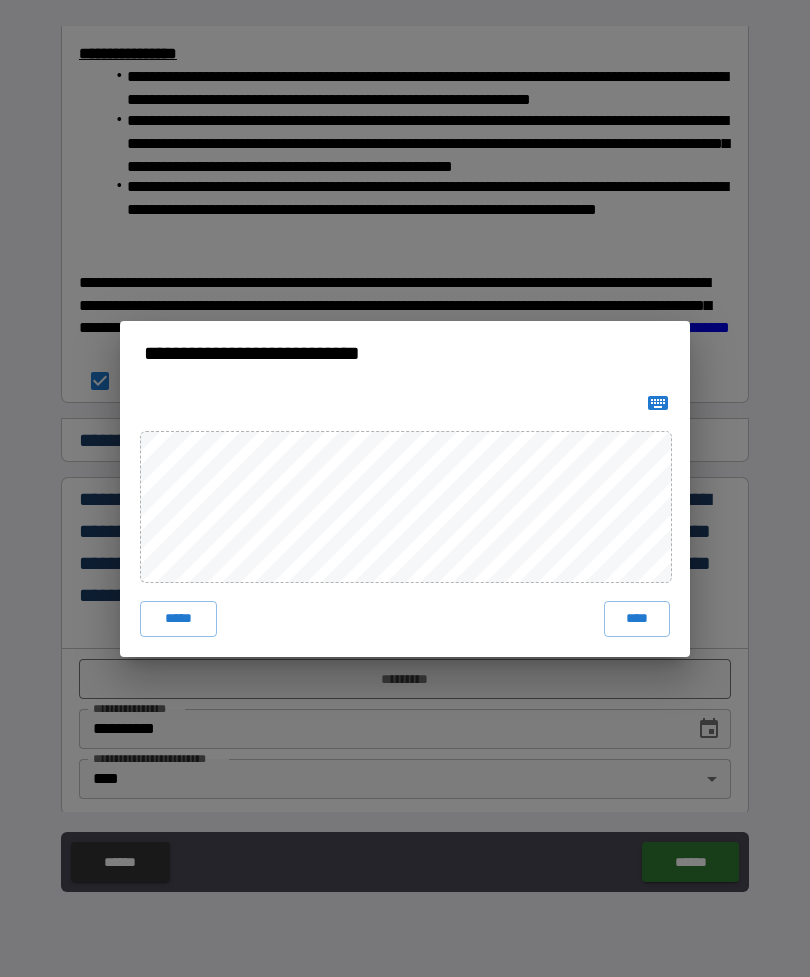 click on "****" at bounding box center (637, 619) 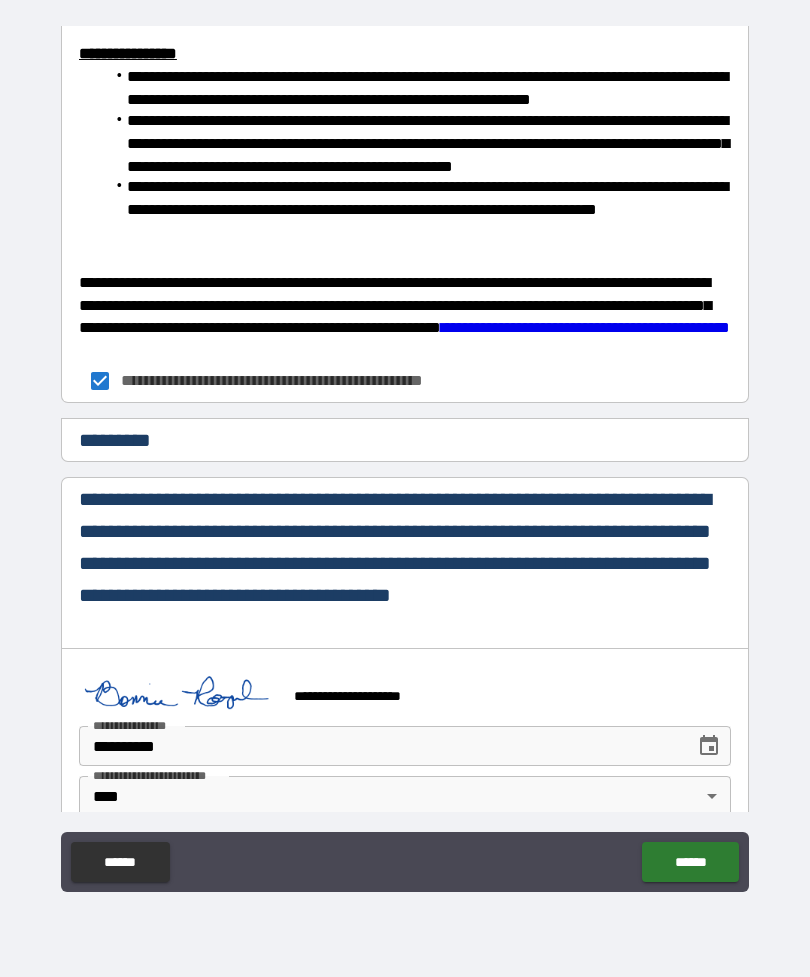 scroll, scrollTop: 1572, scrollLeft: 0, axis: vertical 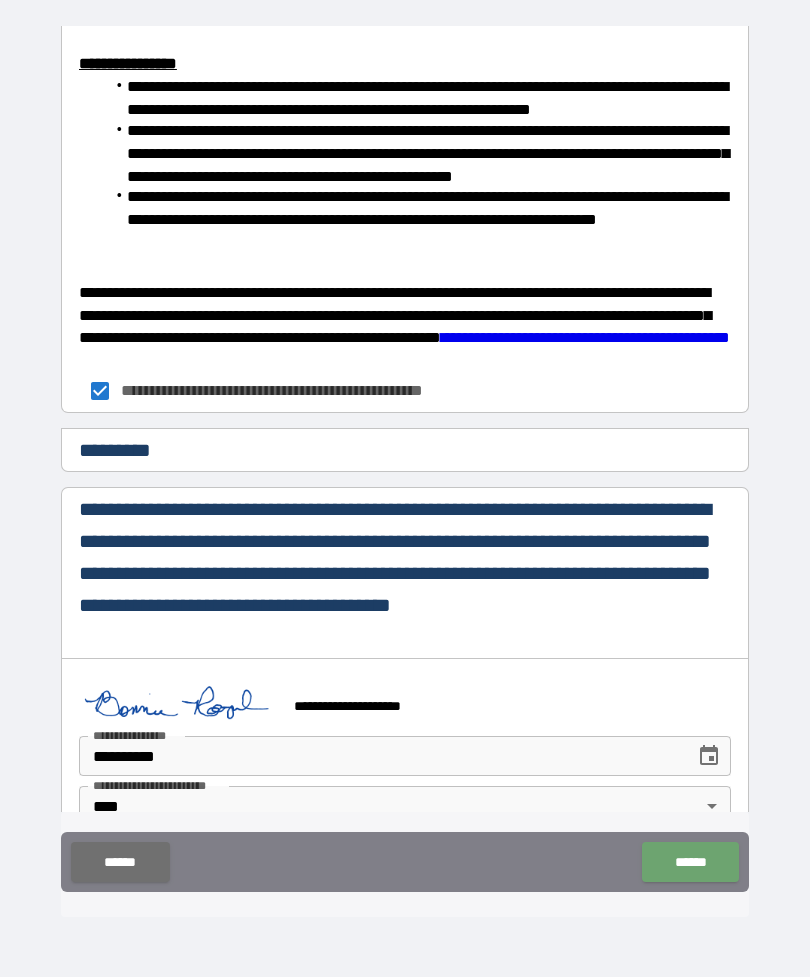 click on "******" at bounding box center (690, 862) 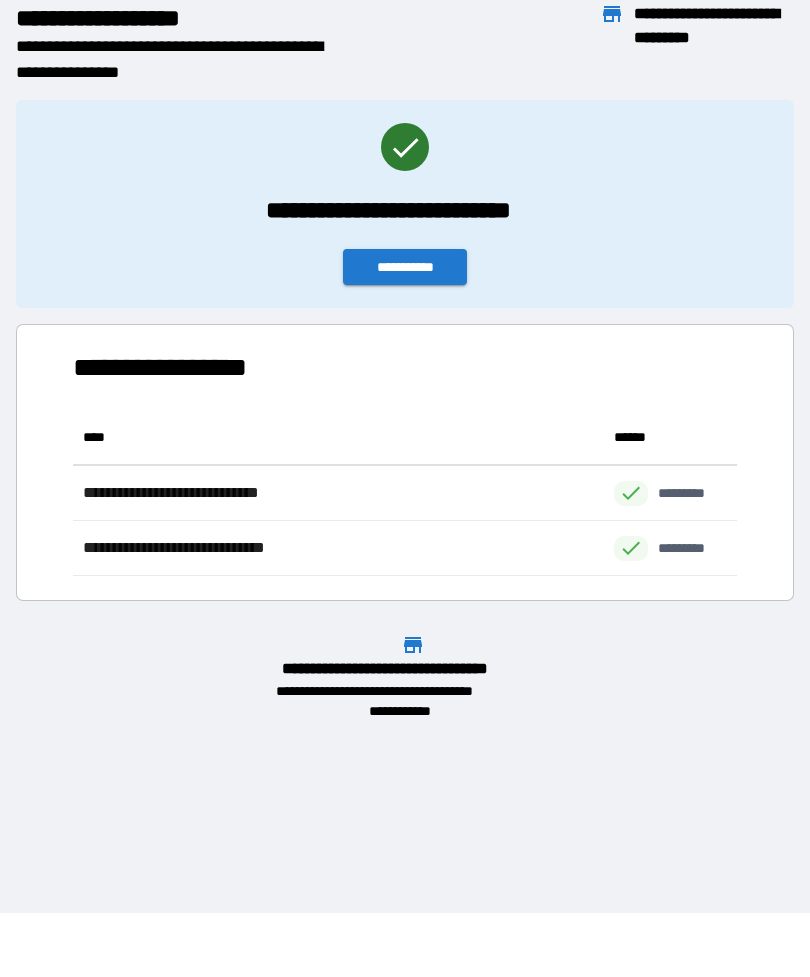 scroll, scrollTop: 1, scrollLeft: 1, axis: both 